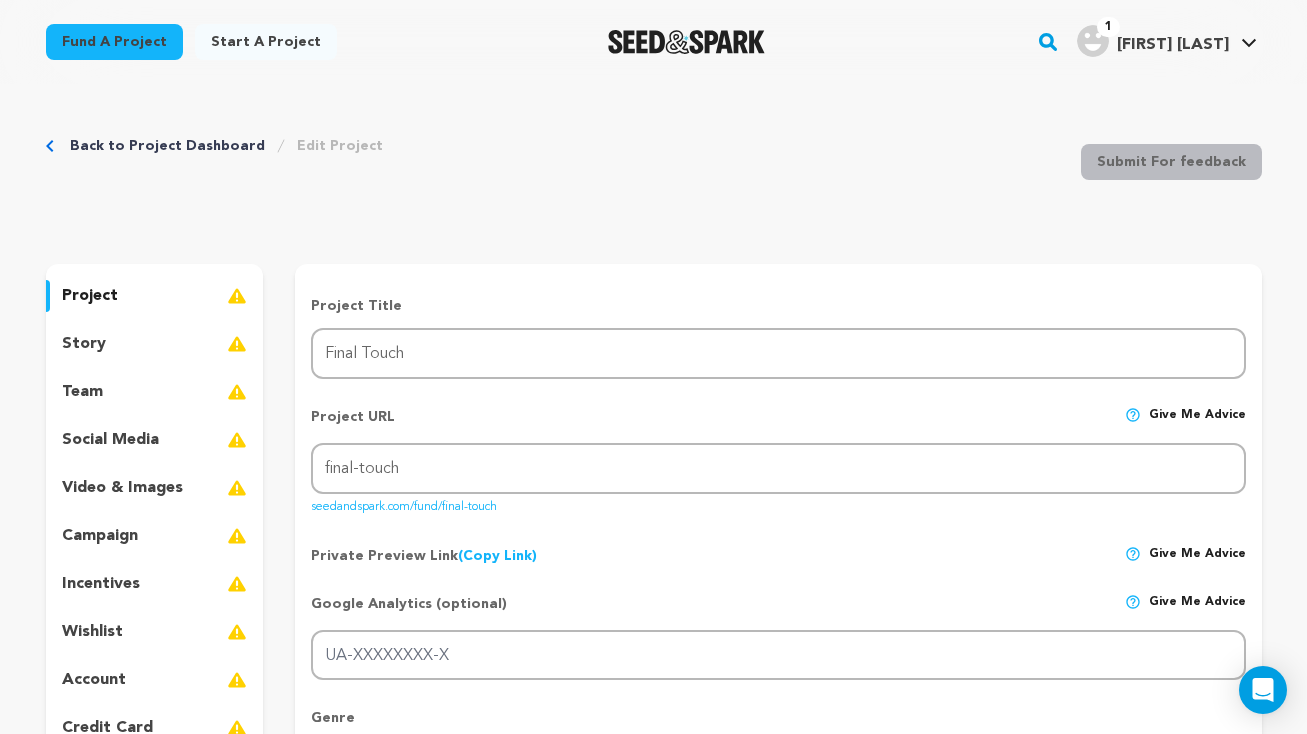scroll, scrollTop: 0, scrollLeft: 0, axis: both 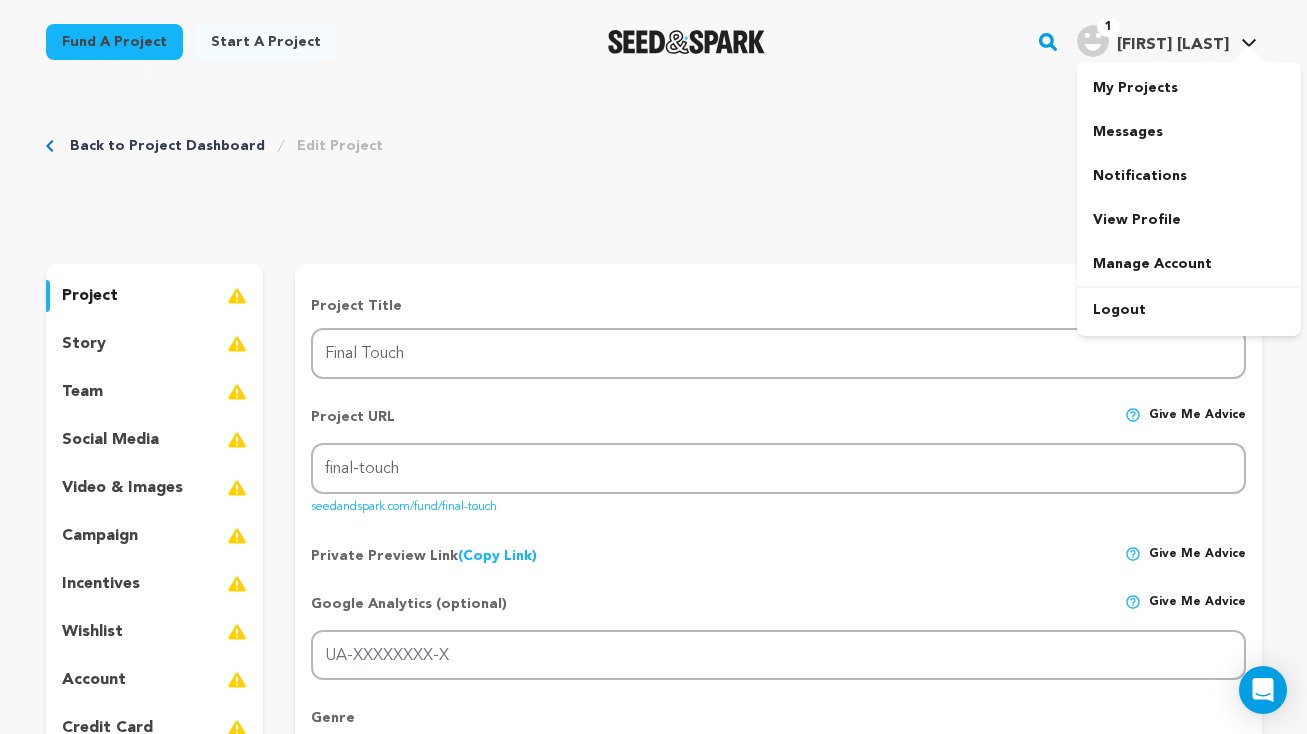 click on "[FIRST] [LAST]." at bounding box center (1173, 45) 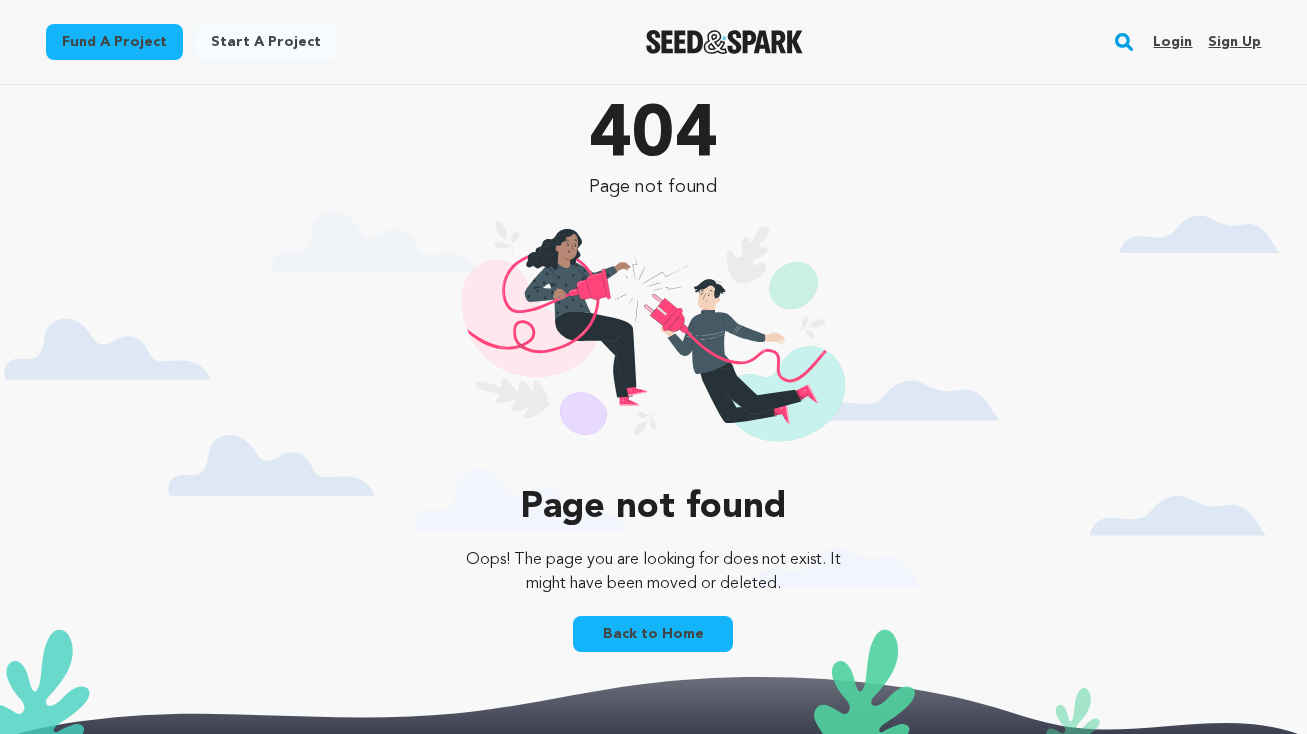 scroll, scrollTop: 0, scrollLeft: 0, axis: both 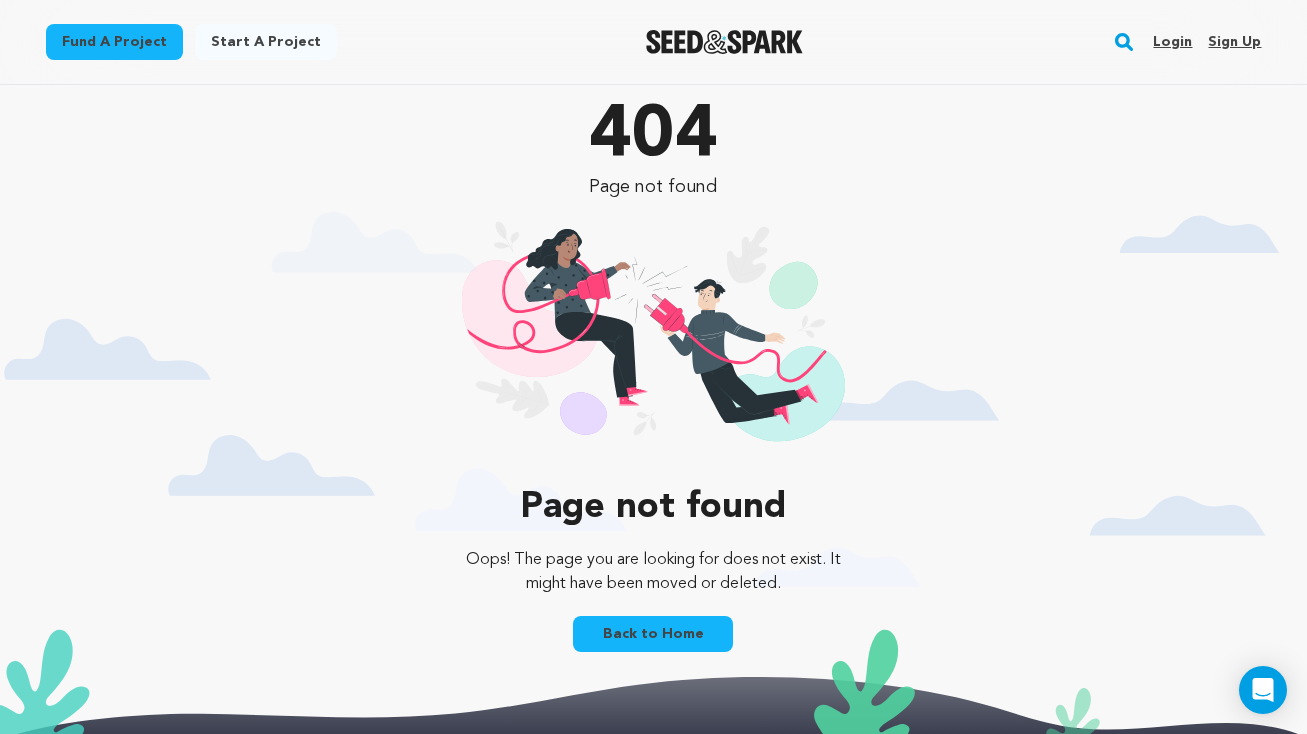 click on "Login" at bounding box center (1172, 42) 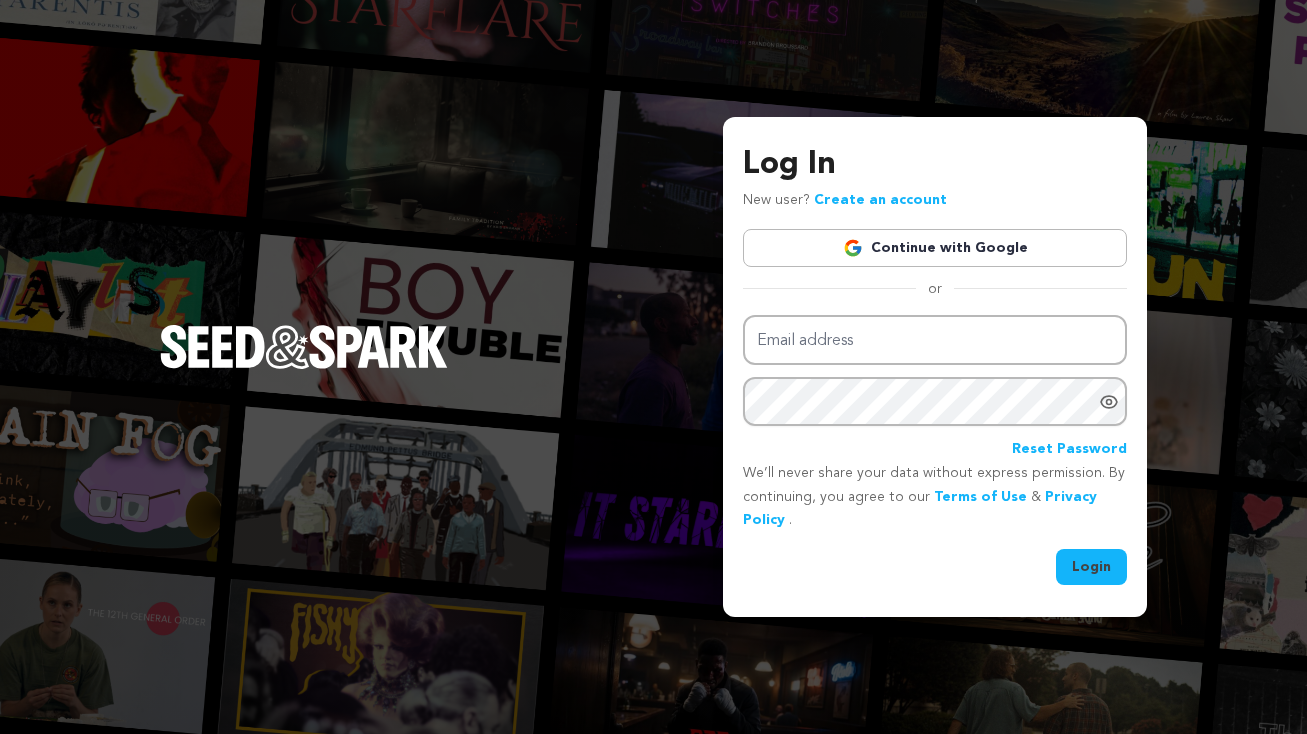 scroll, scrollTop: 0, scrollLeft: 0, axis: both 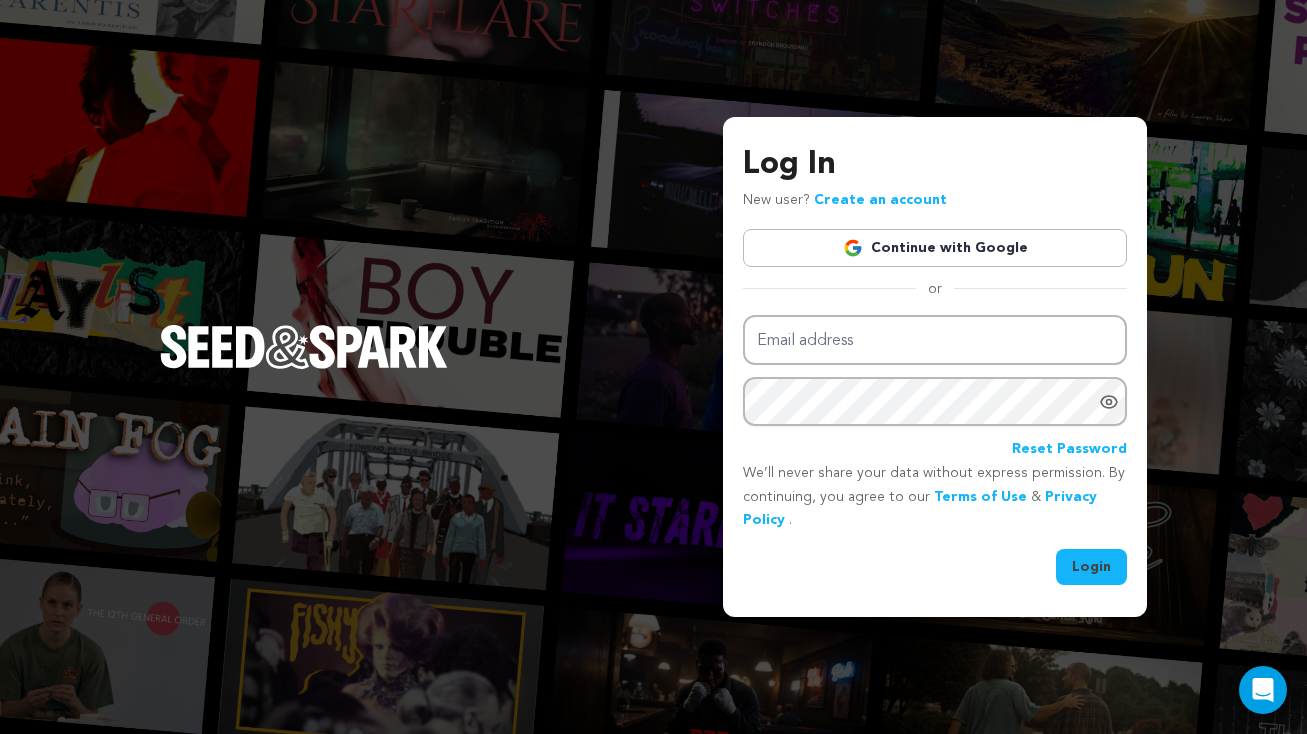 click on "Continue with Google" at bounding box center (935, 248) 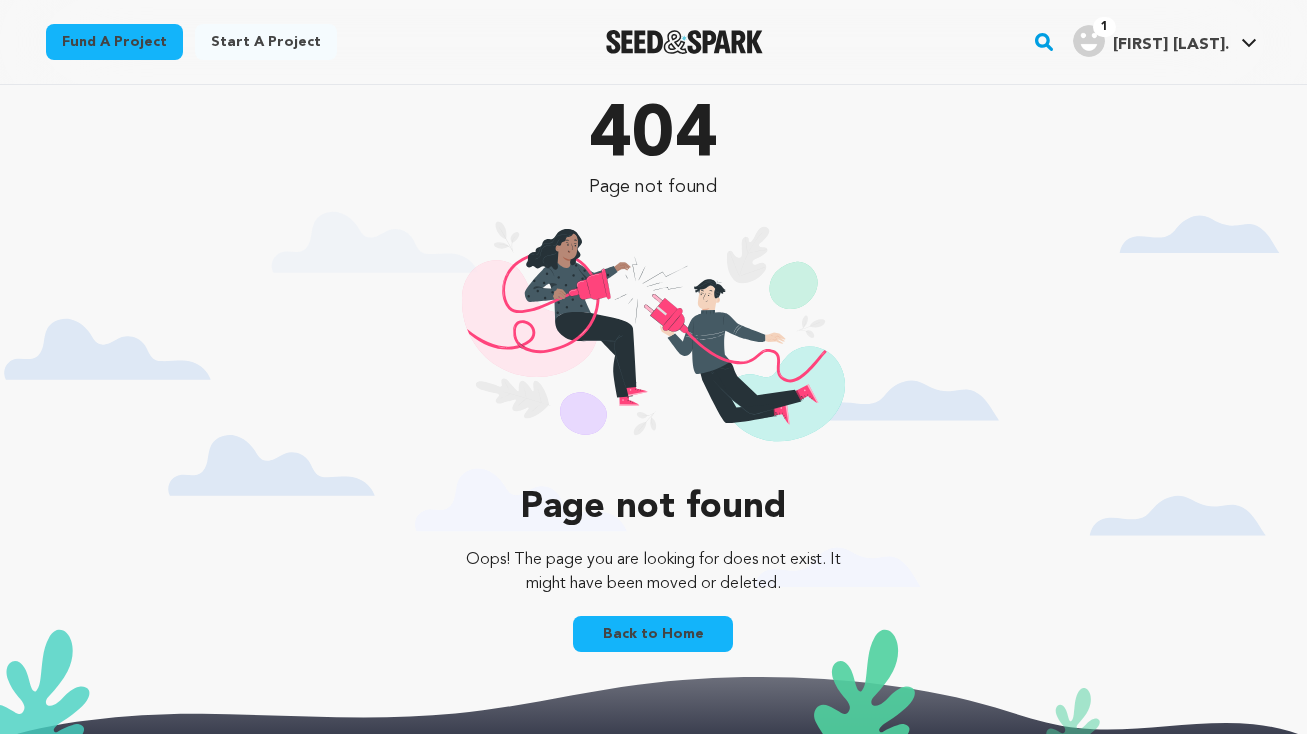 scroll, scrollTop: 0, scrollLeft: 0, axis: both 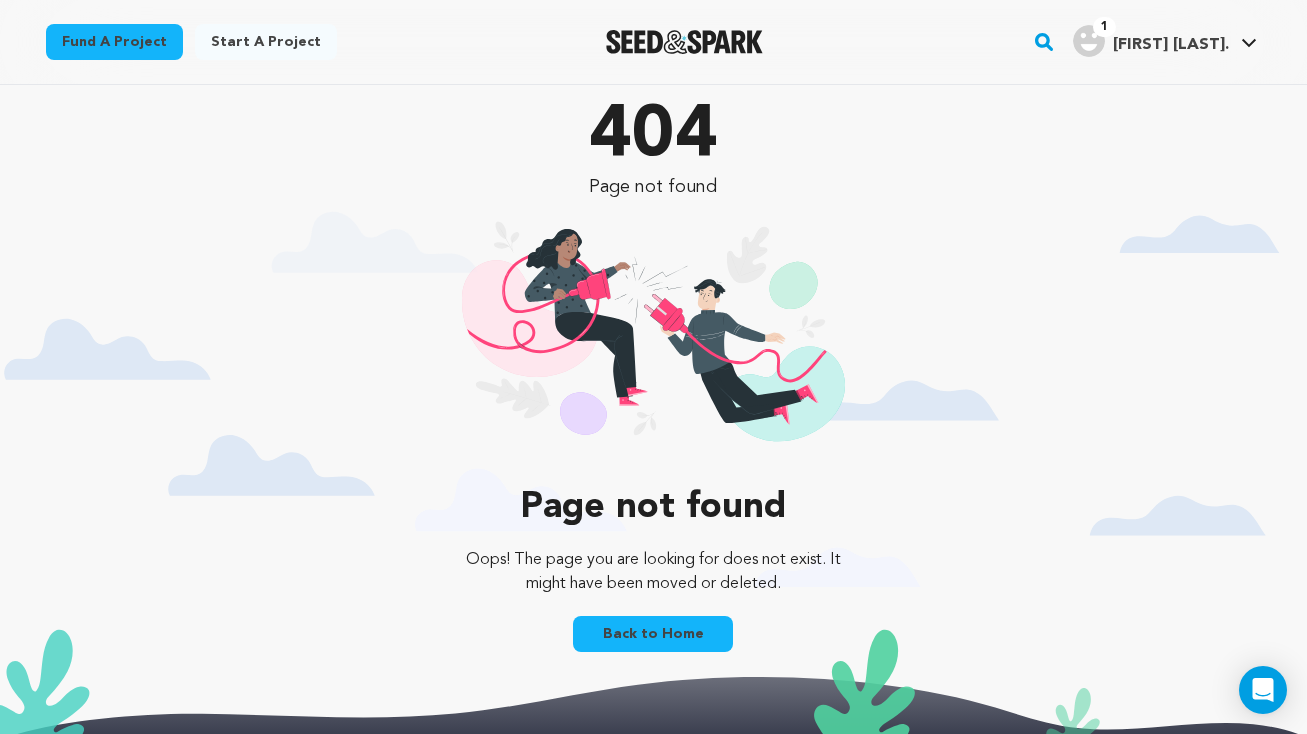 click on "Fund a project" at bounding box center (114, 42) 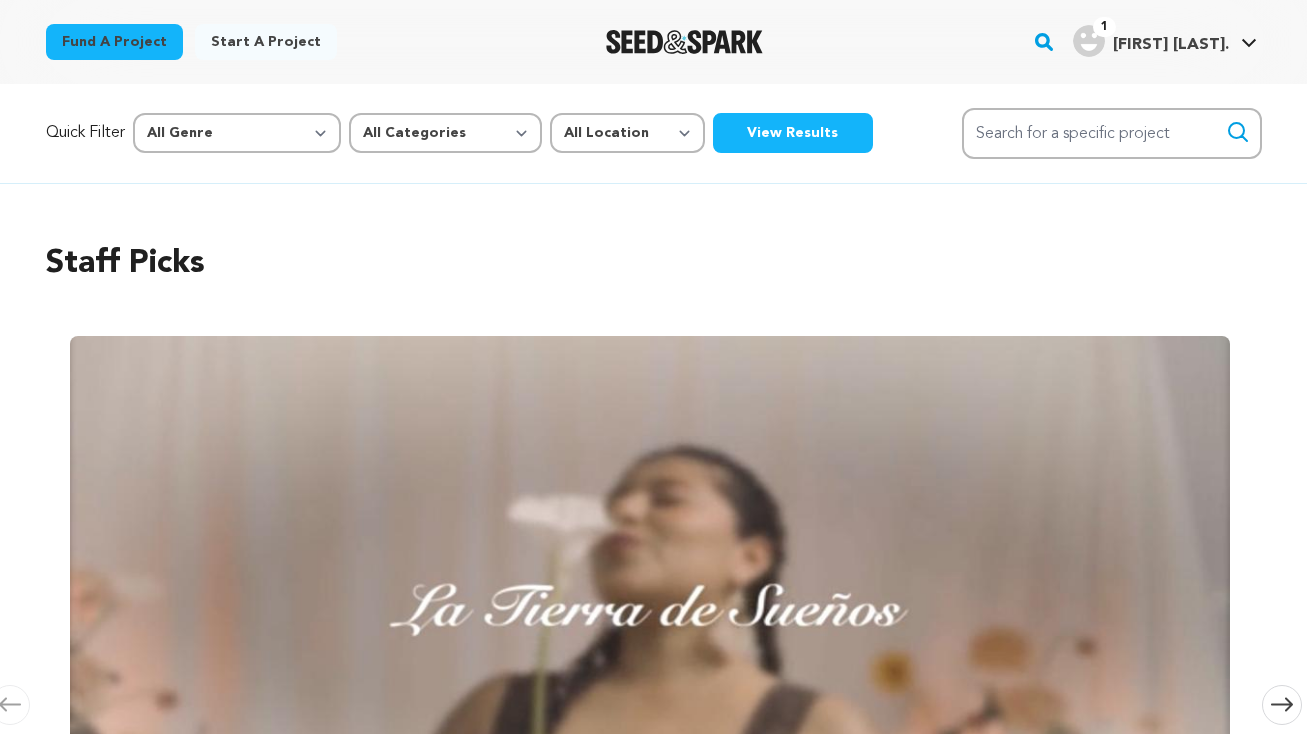 scroll, scrollTop: 0, scrollLeft: 0, axis: both 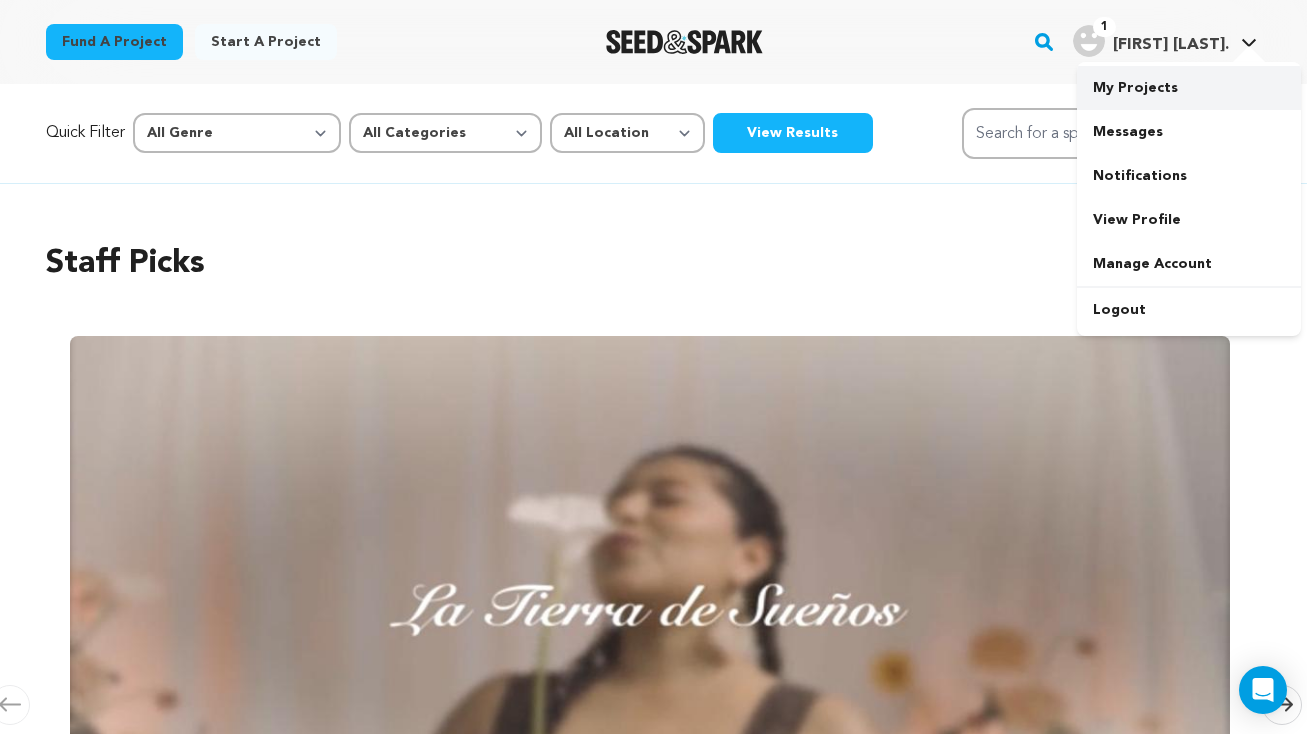 click on "My Projects" at bounding box center [1189, 88] 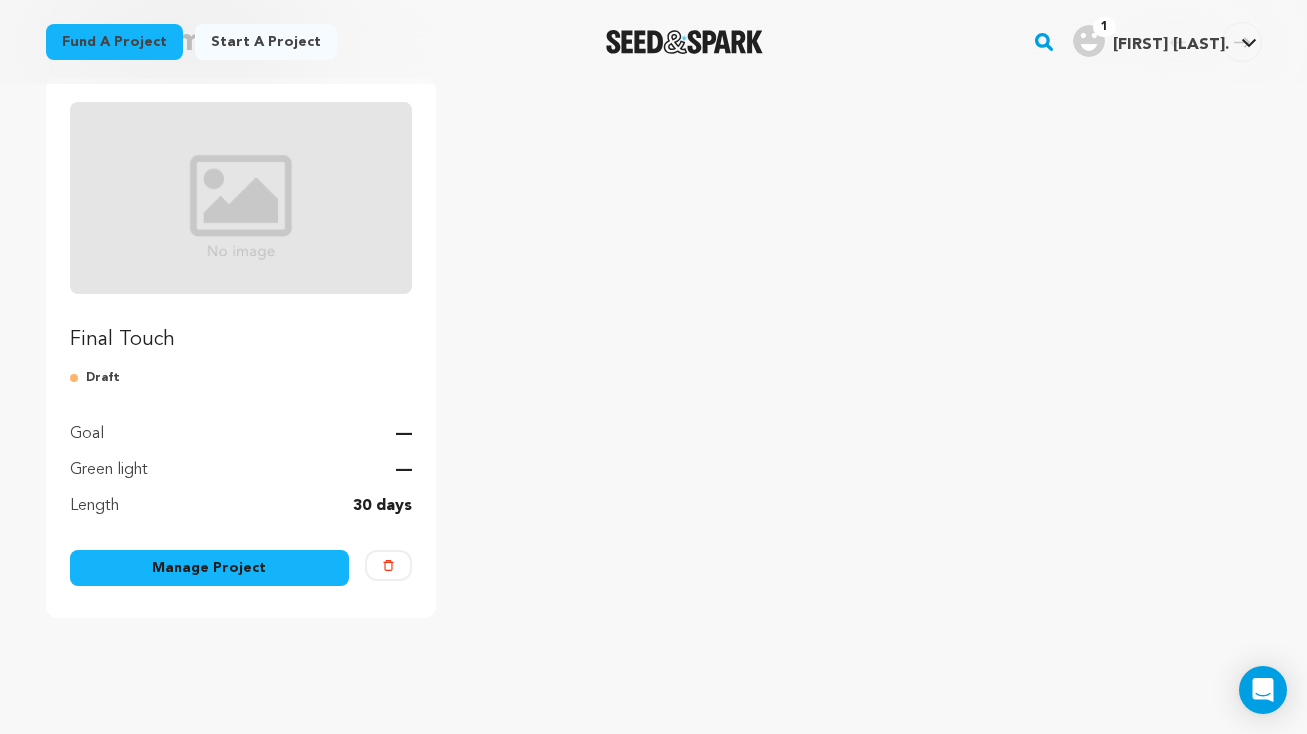 scroll, scrollTop: 249, scrollLeft: 0, axis: vertical 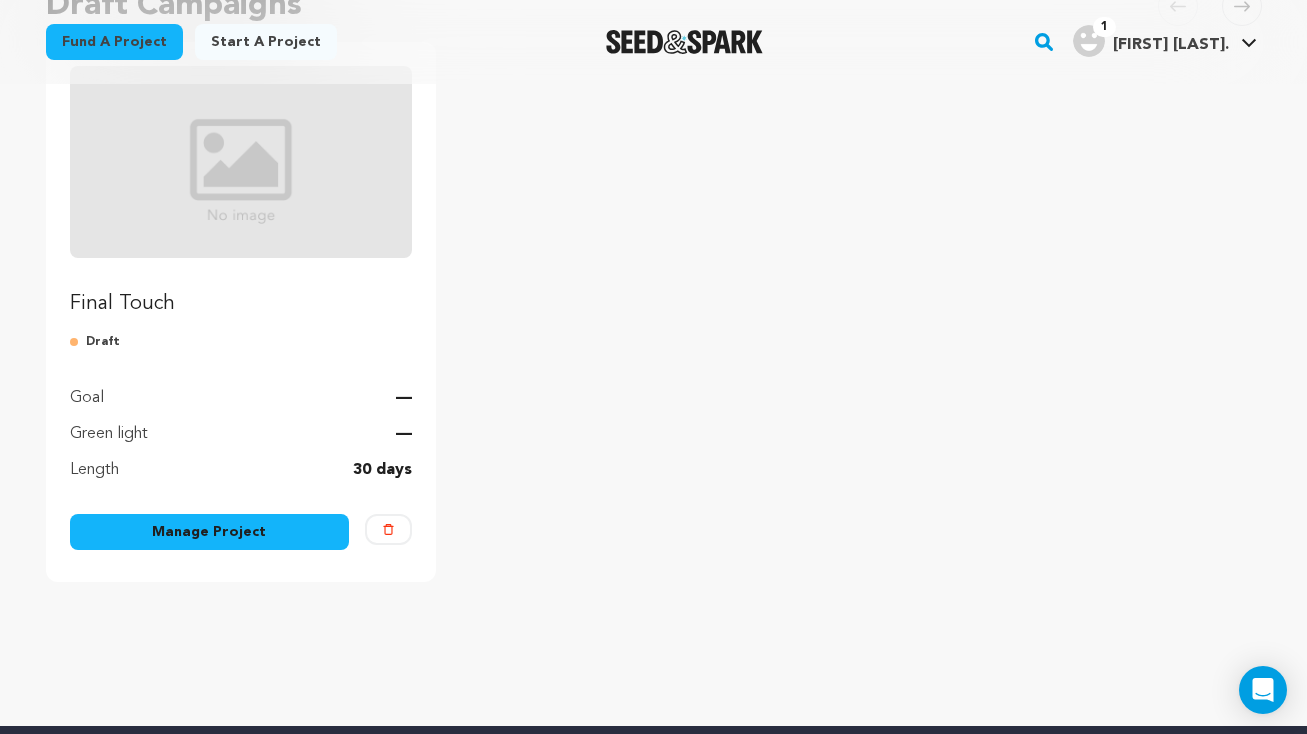 click on "Final Touch
Draft
Goal
—
Green light
—
Length
30 days
Manage Project
Delete" at bounding box center (241, 312) 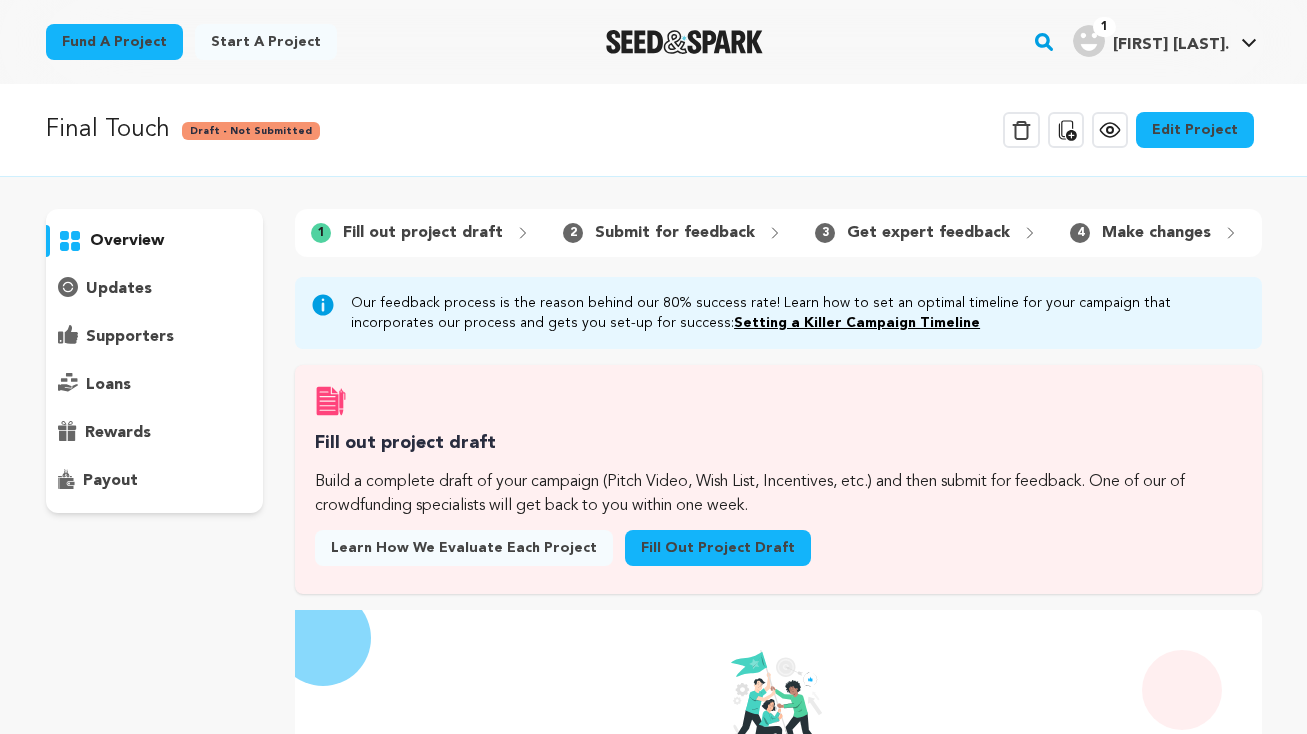 scroll, scrollTop: 0, scrollLeft: 0, axis: both 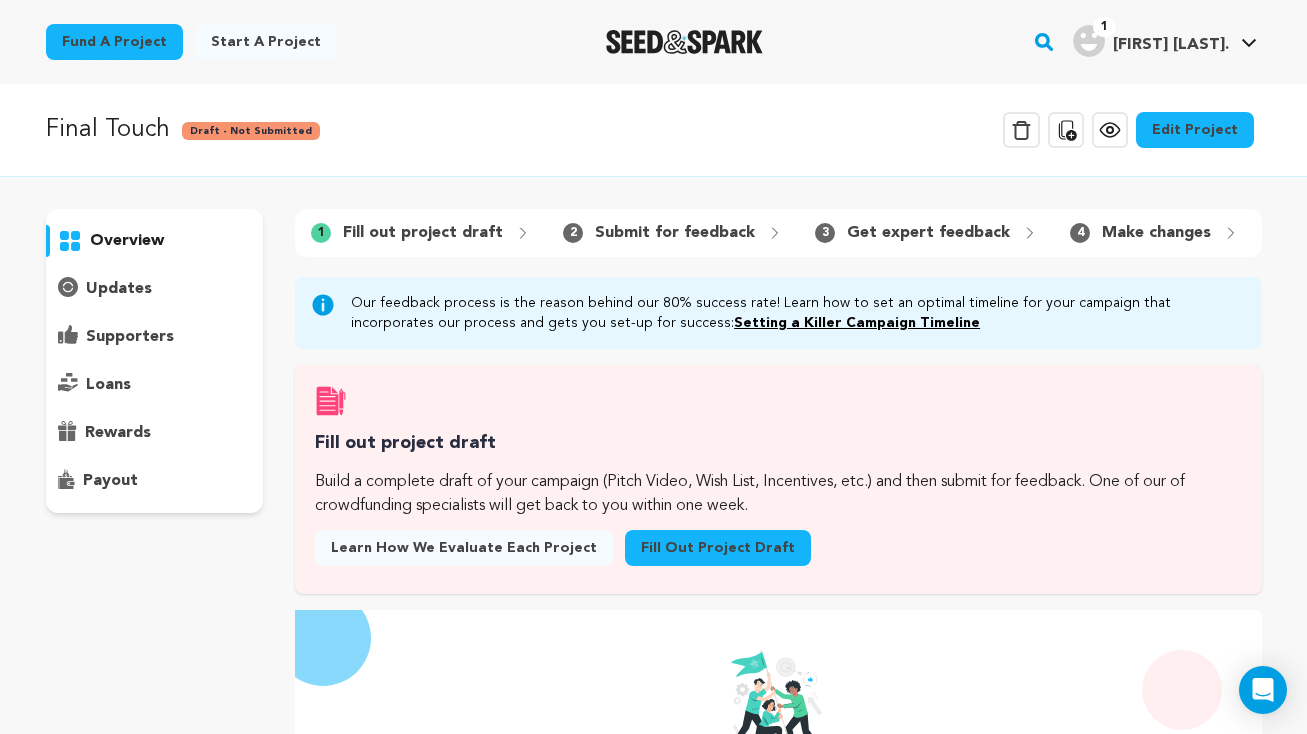 click on "Edit Project" at bounding box center (1195, 130) 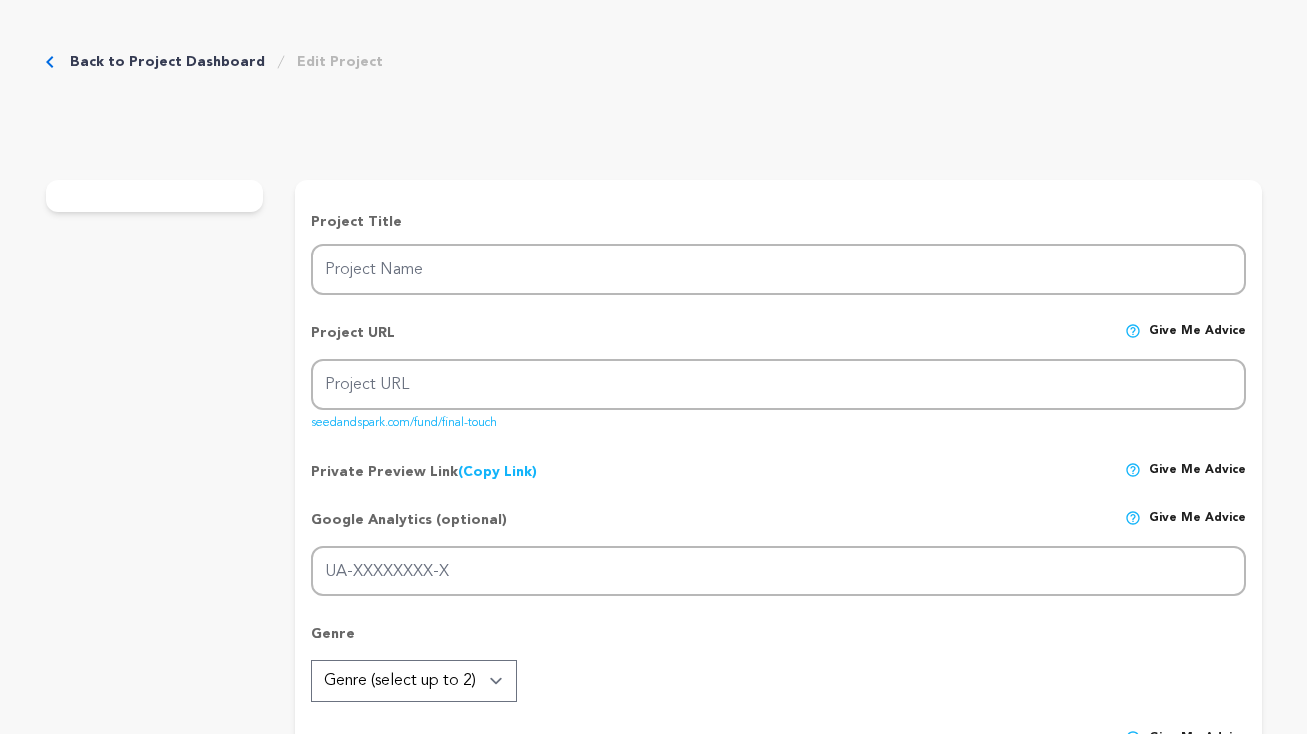 scroll, scrollTop: 0, scrollLeft: 0, axis: both 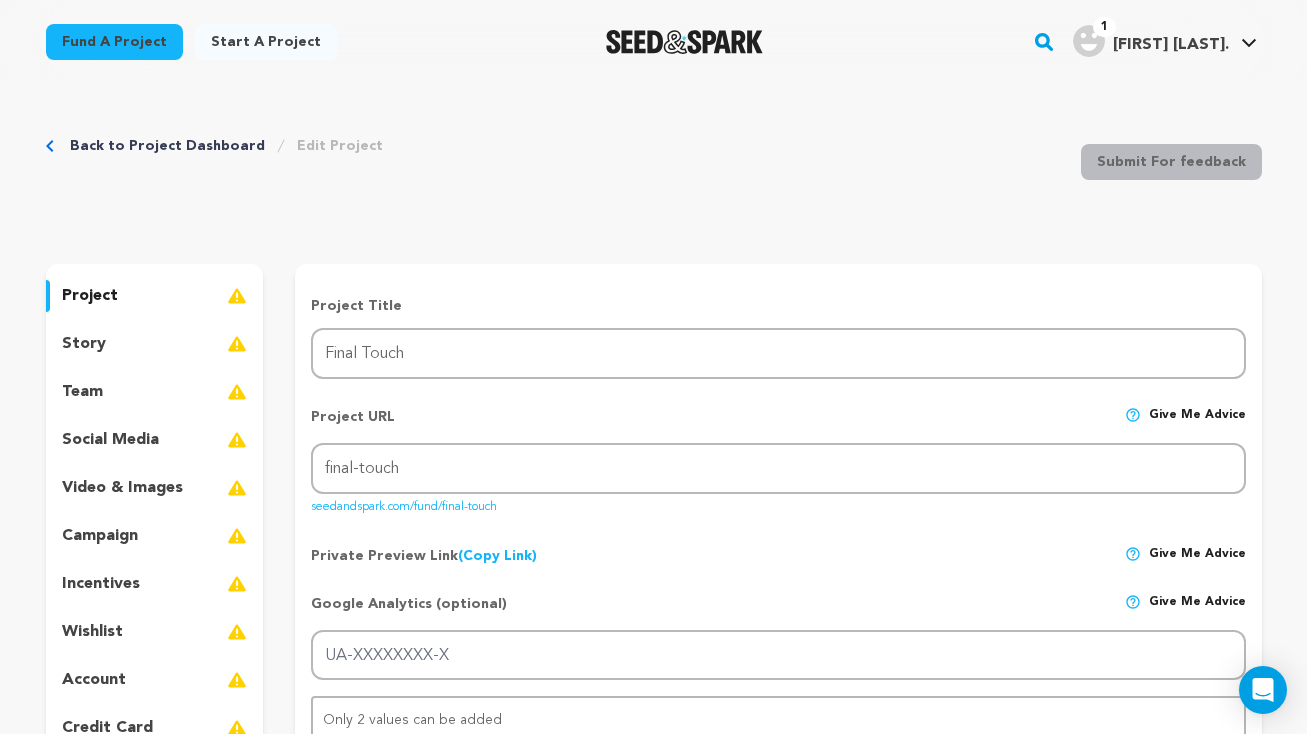 click on "Back to Project Dashboard" at bounding box center [167, 146] 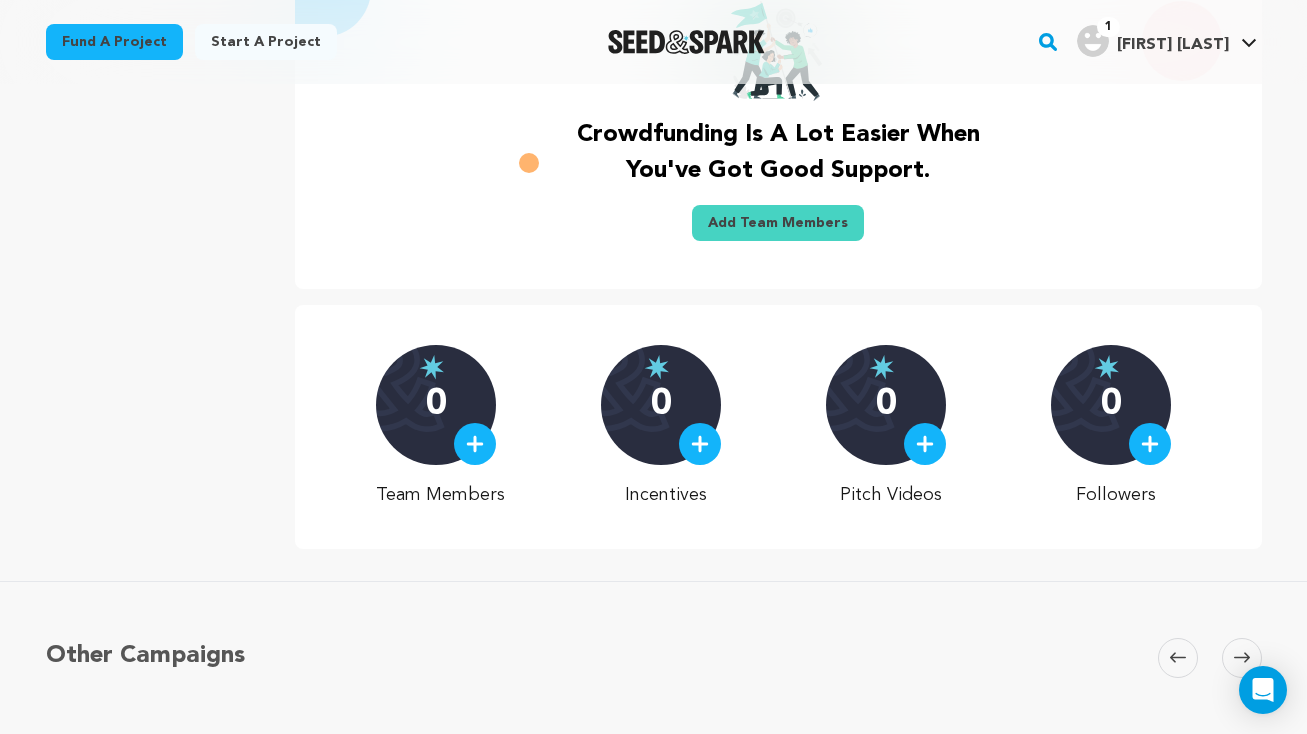 scroll, scrollTop: 603, scrollLeft: 0, axis: vertical 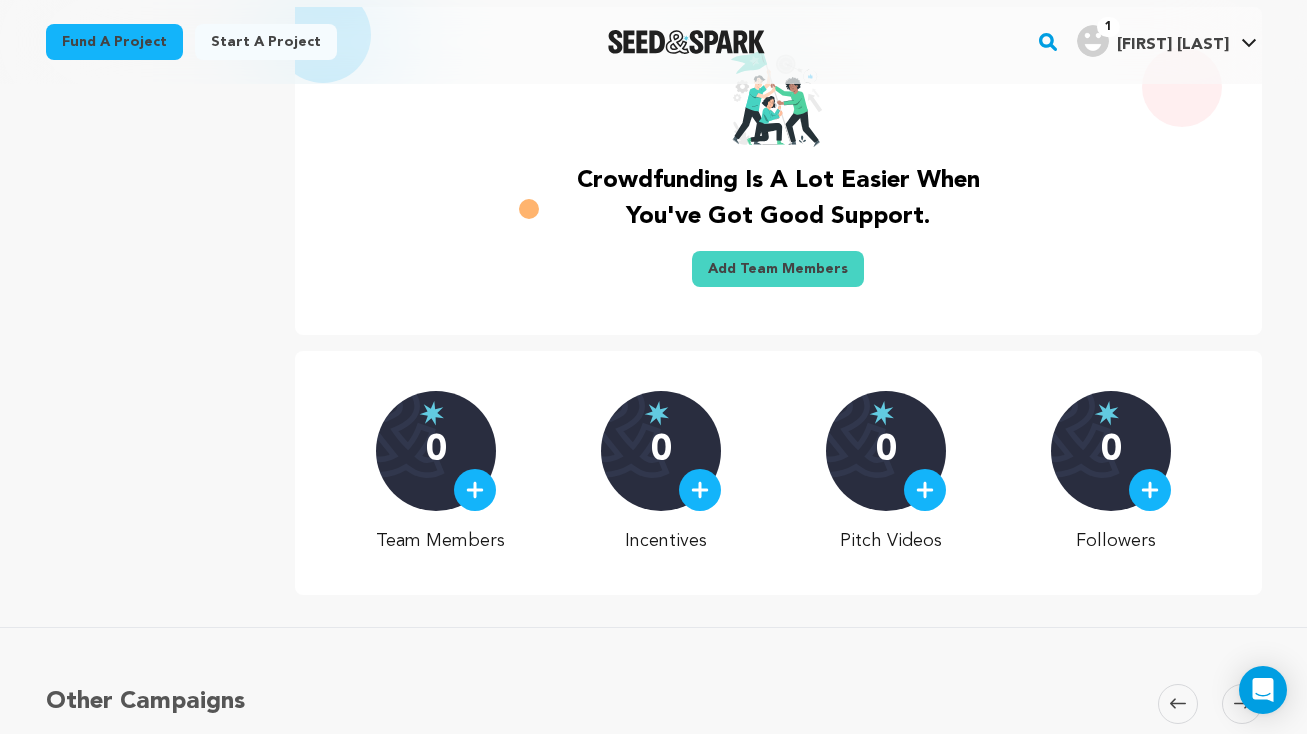 click on "Add Team Members" at bounding box center (778, 269) 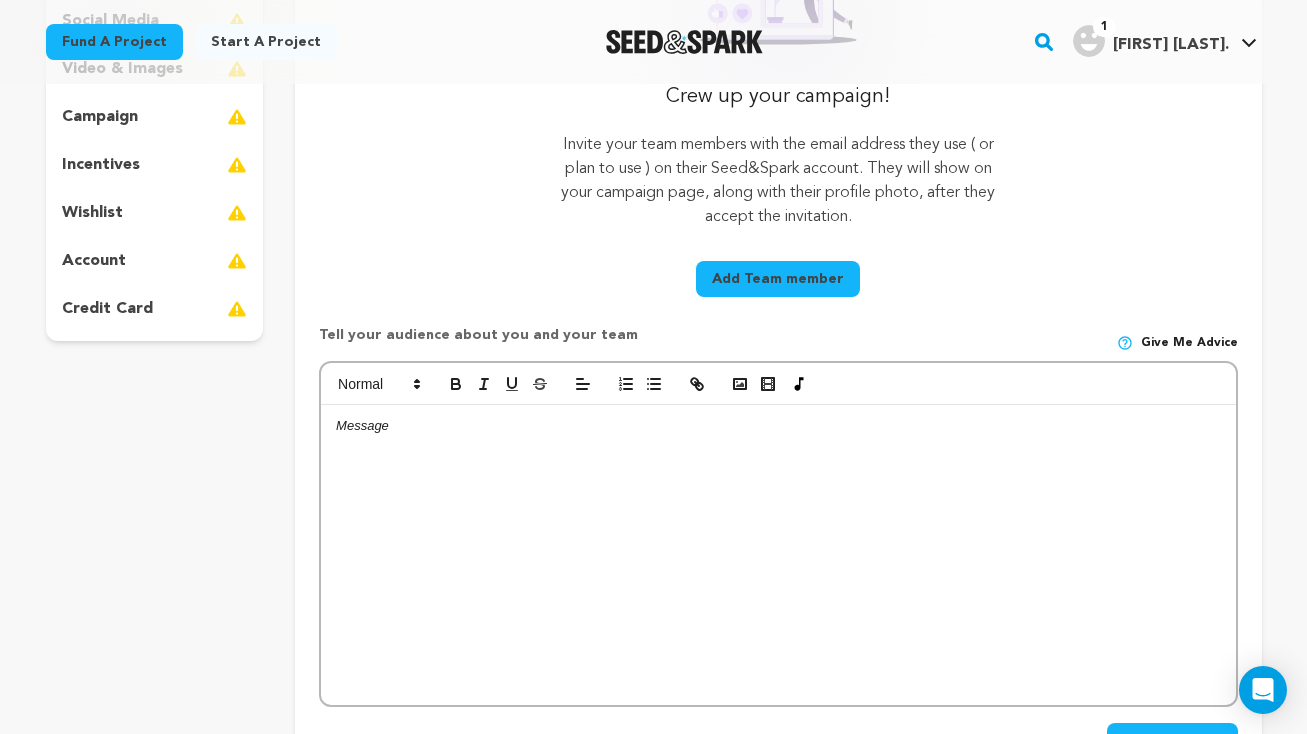 scroll, scrollTop: 296, scrollLeft: 0, axis: vertical 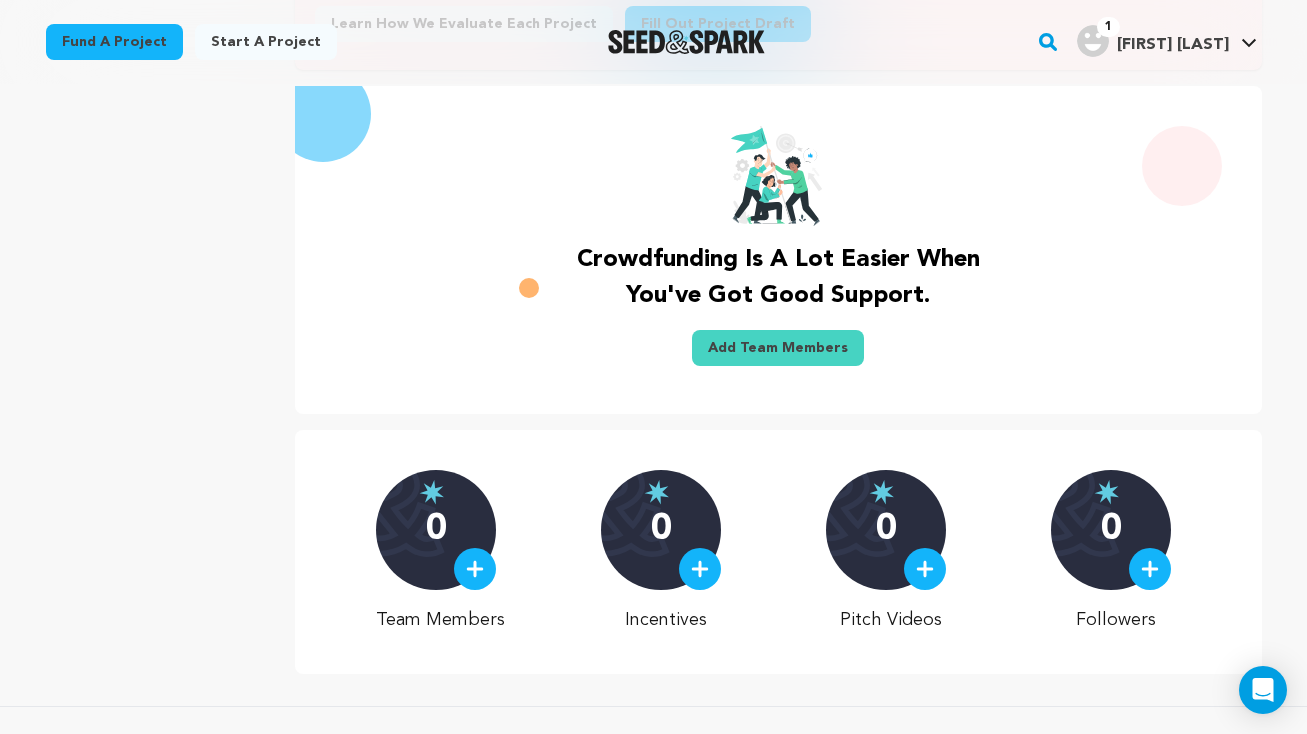click at bounding box center (475, 569) 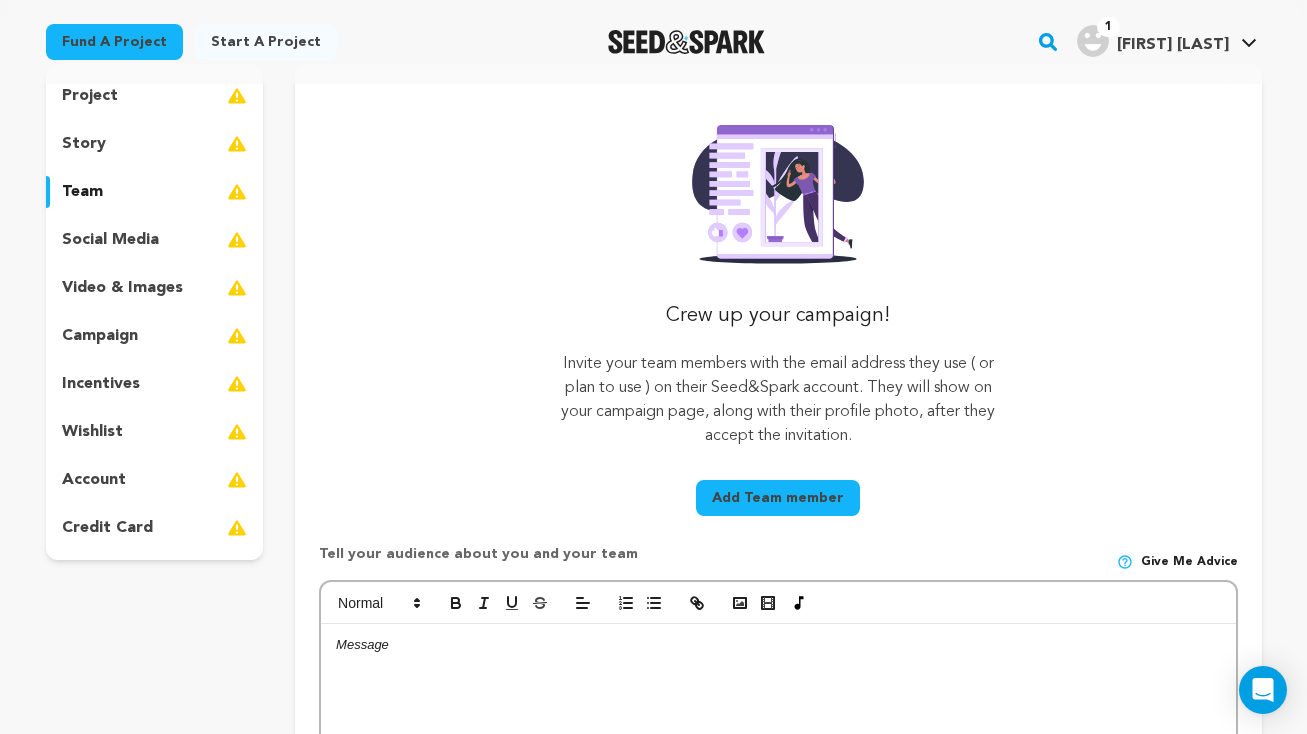 scroll, scrollTop: 247, scrollLeft: 0, axis: vertical 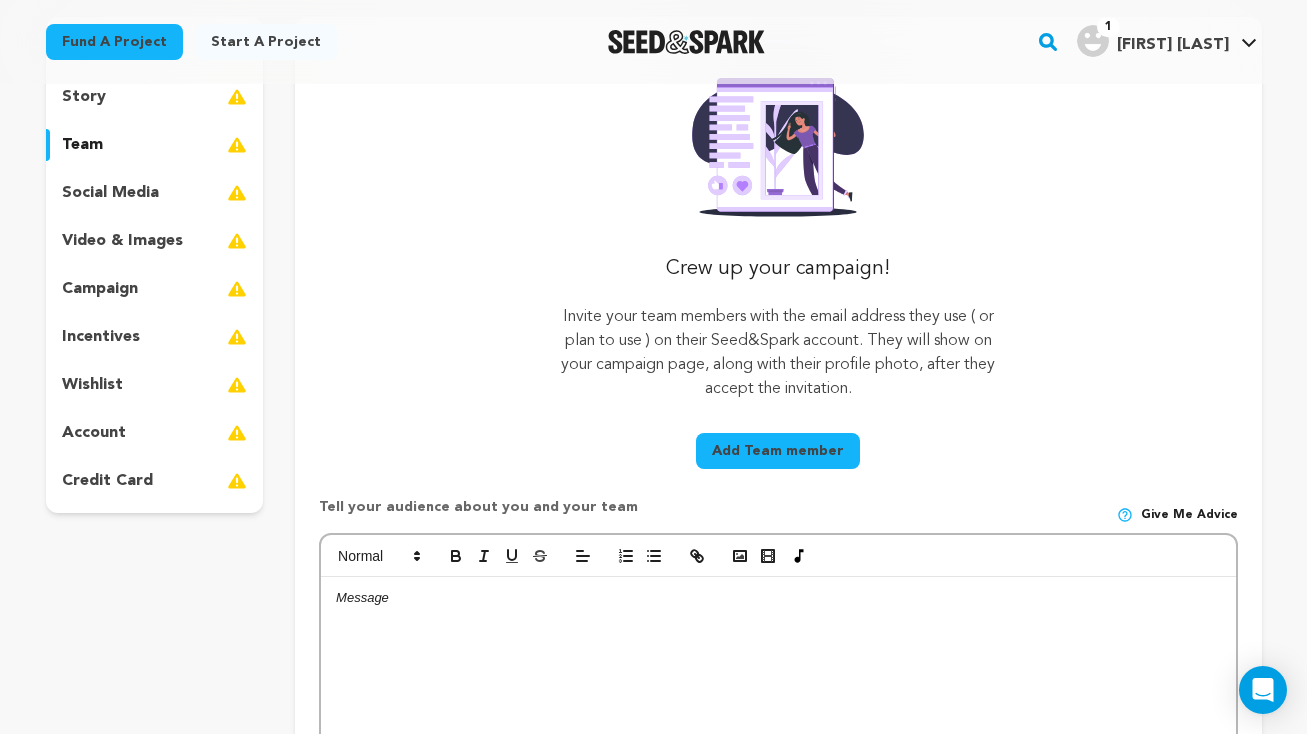 click on "Add Team member" at bounding box center [778, 451] 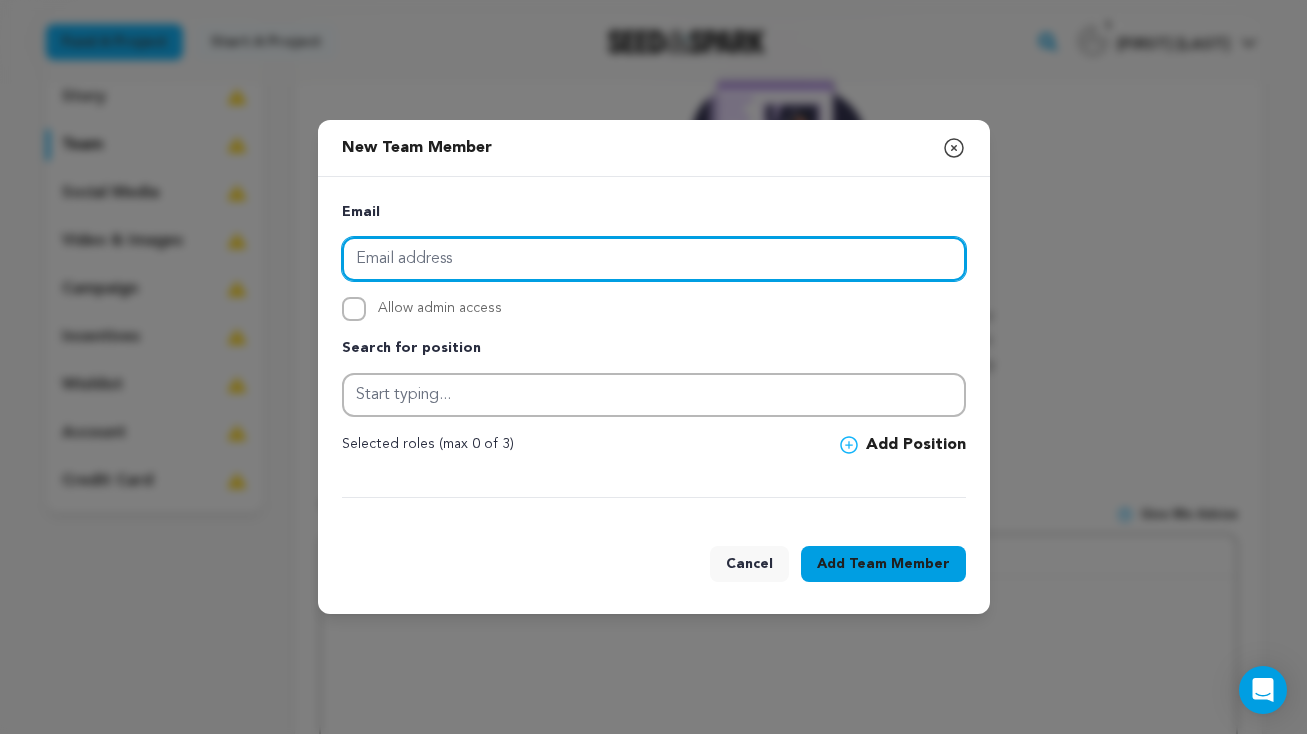 click at bounding box center (654, 259) 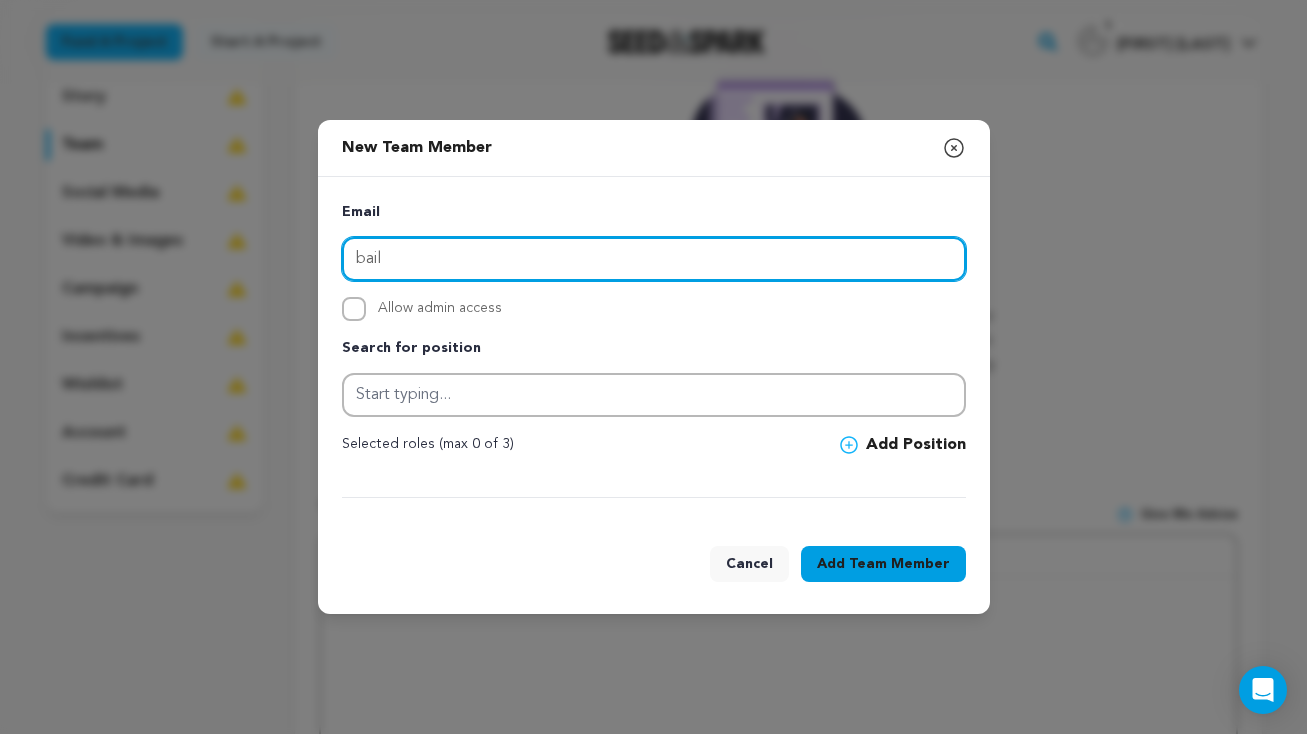 click on "bail" at bounding box center (654, 259) 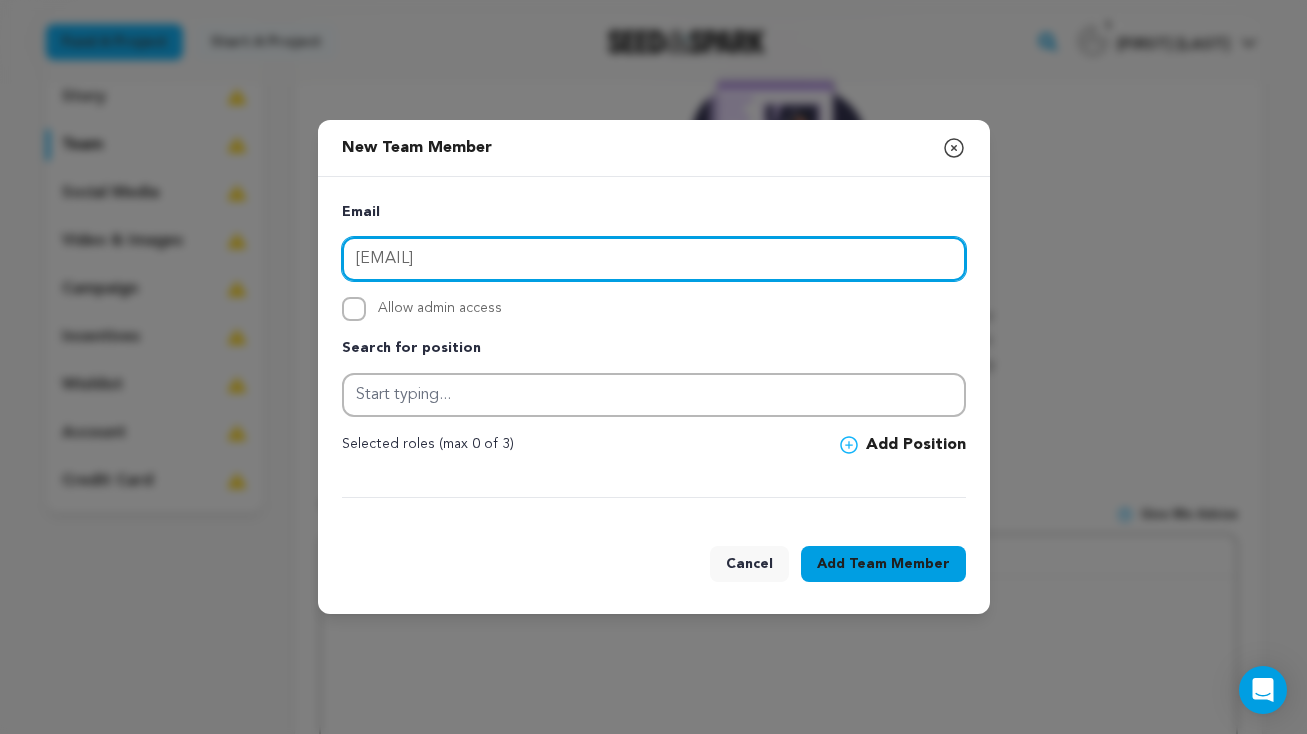 type on "[EMAIL]" 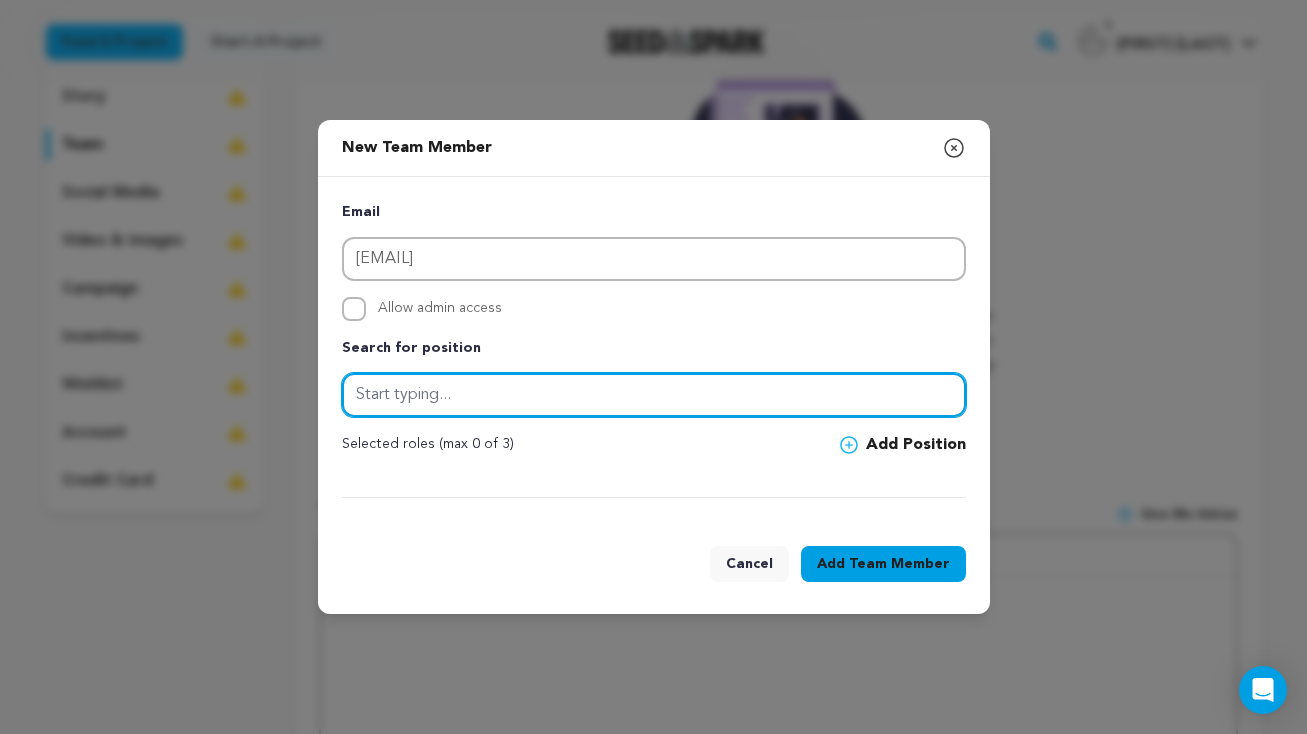 click at bounding box center [654, 395] 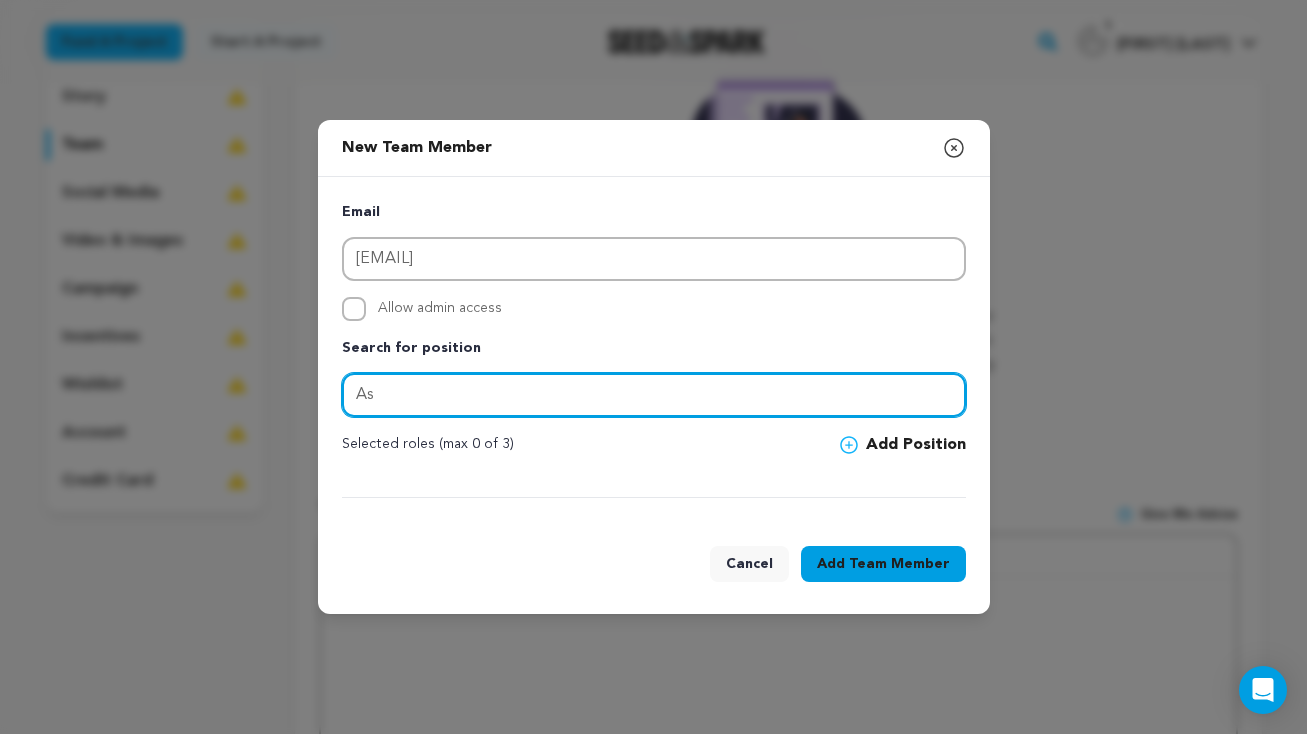 type on "A" 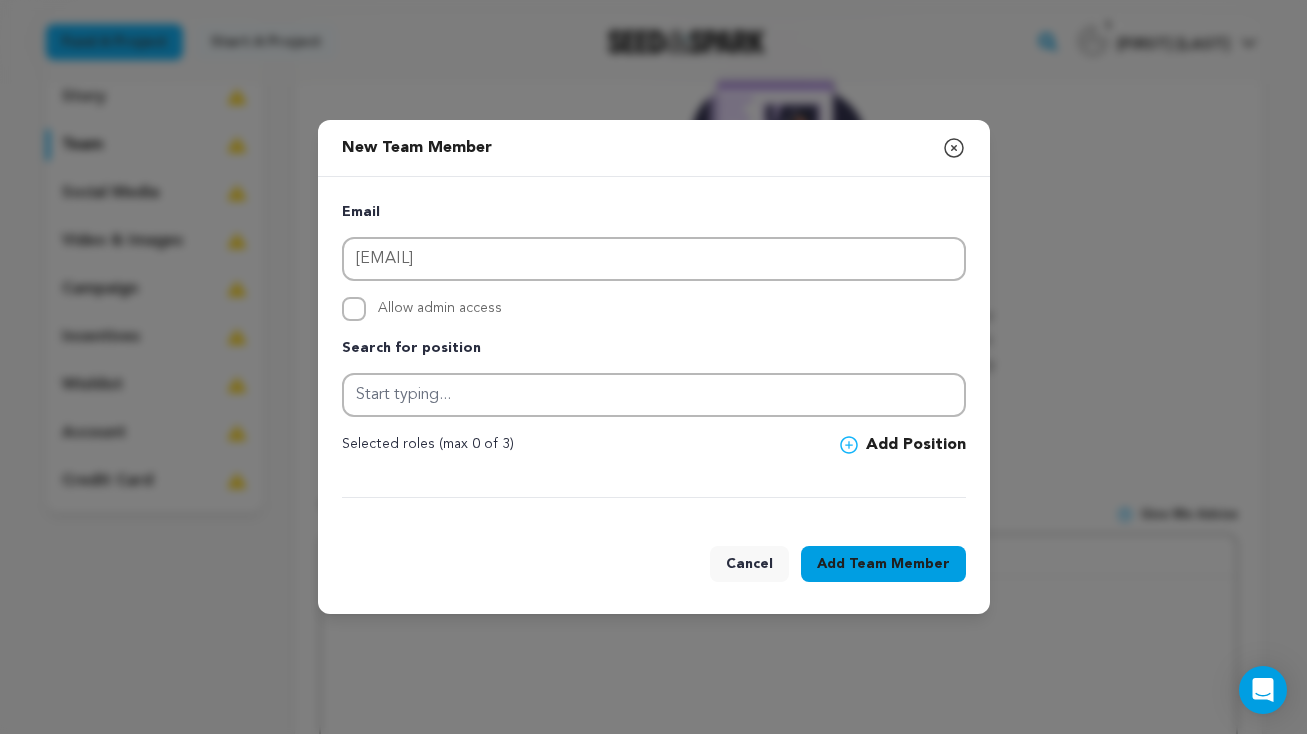 click on "Add Position" at bounding box center (903, 445) 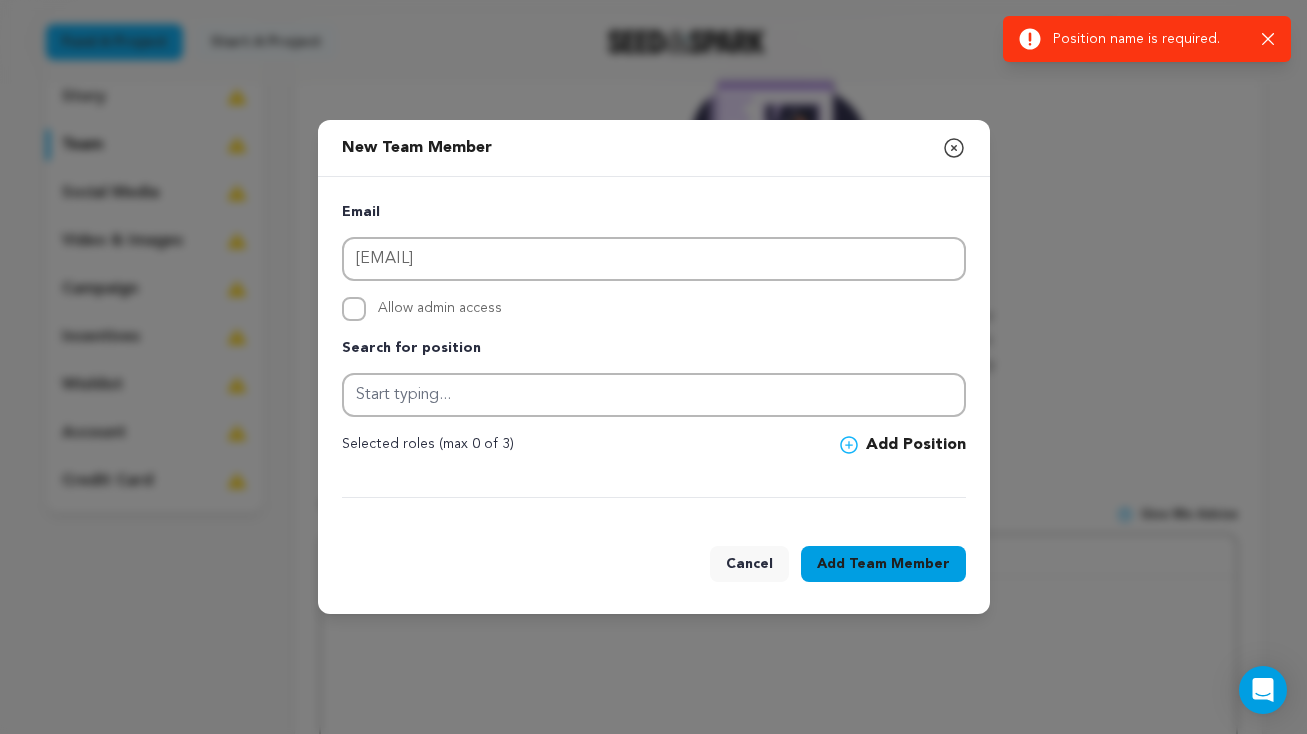 click on "Team Member" at bounding box center (899, 564) 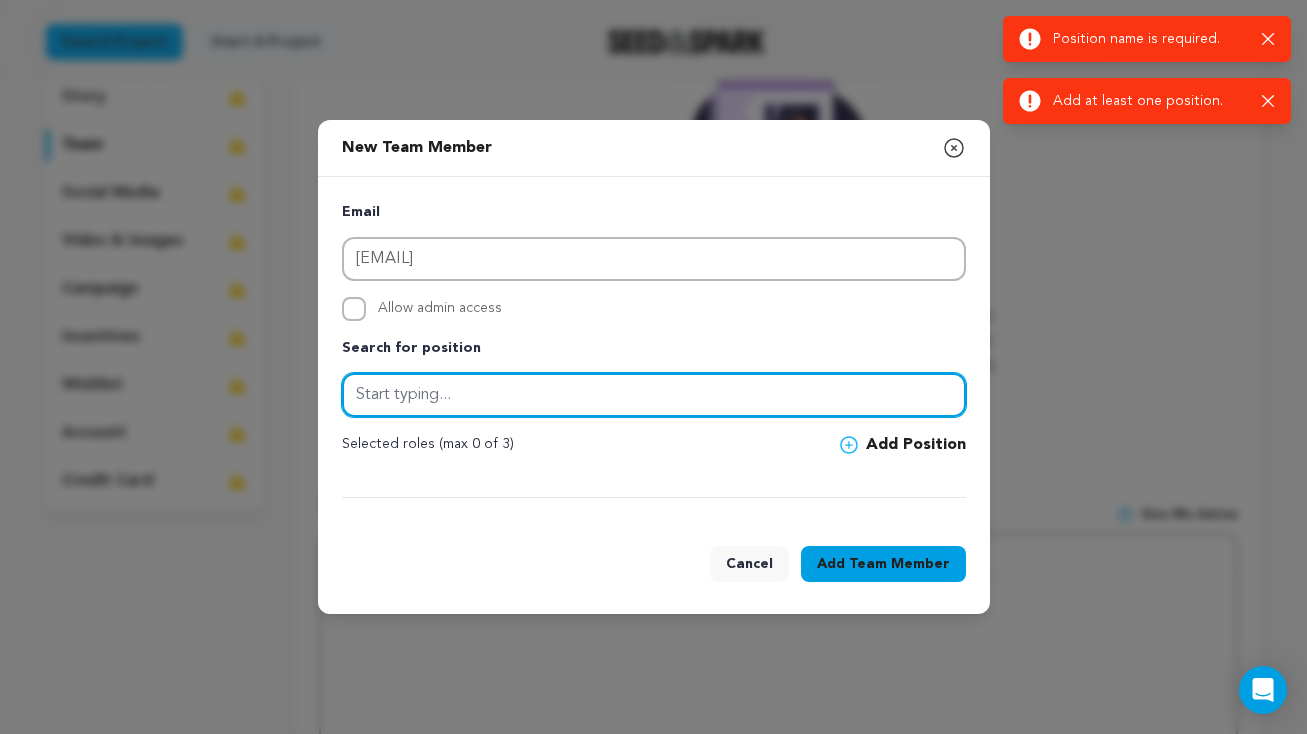 click at bounding box center (654, 395) 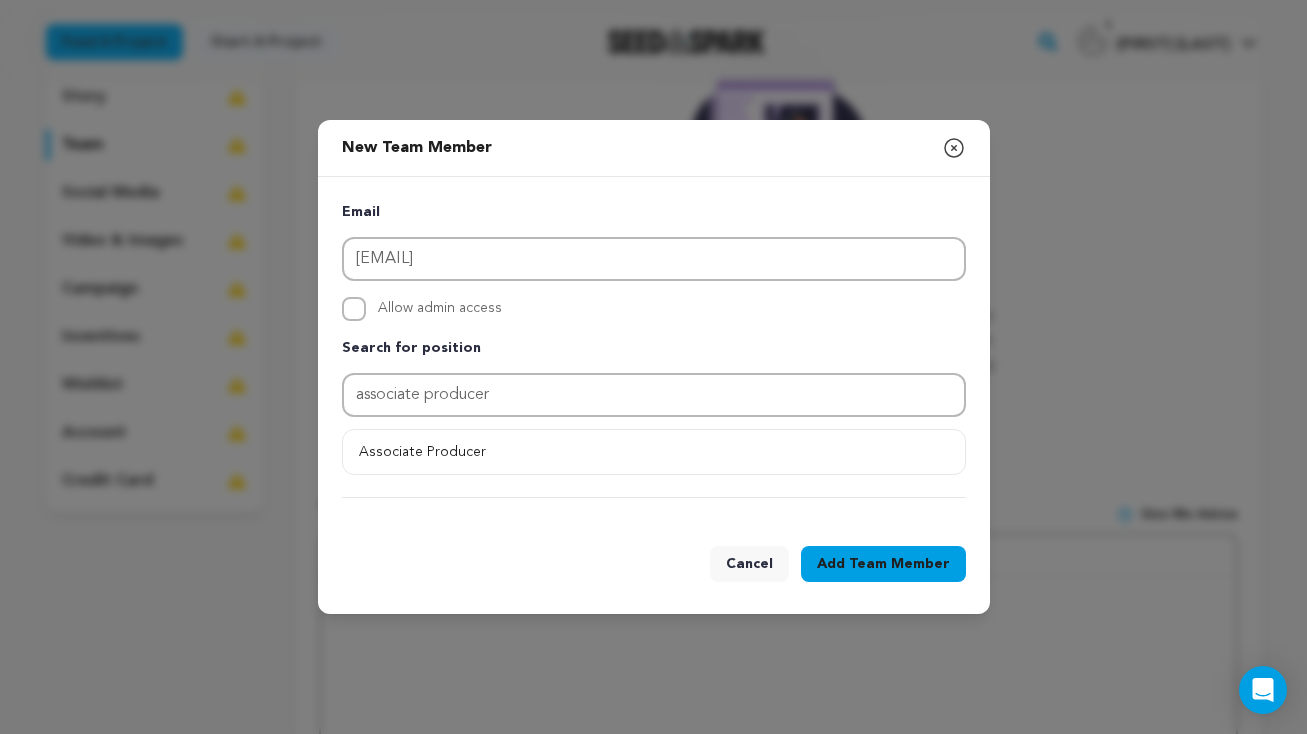 click on "Team Member" at bounding box center [899, 564] 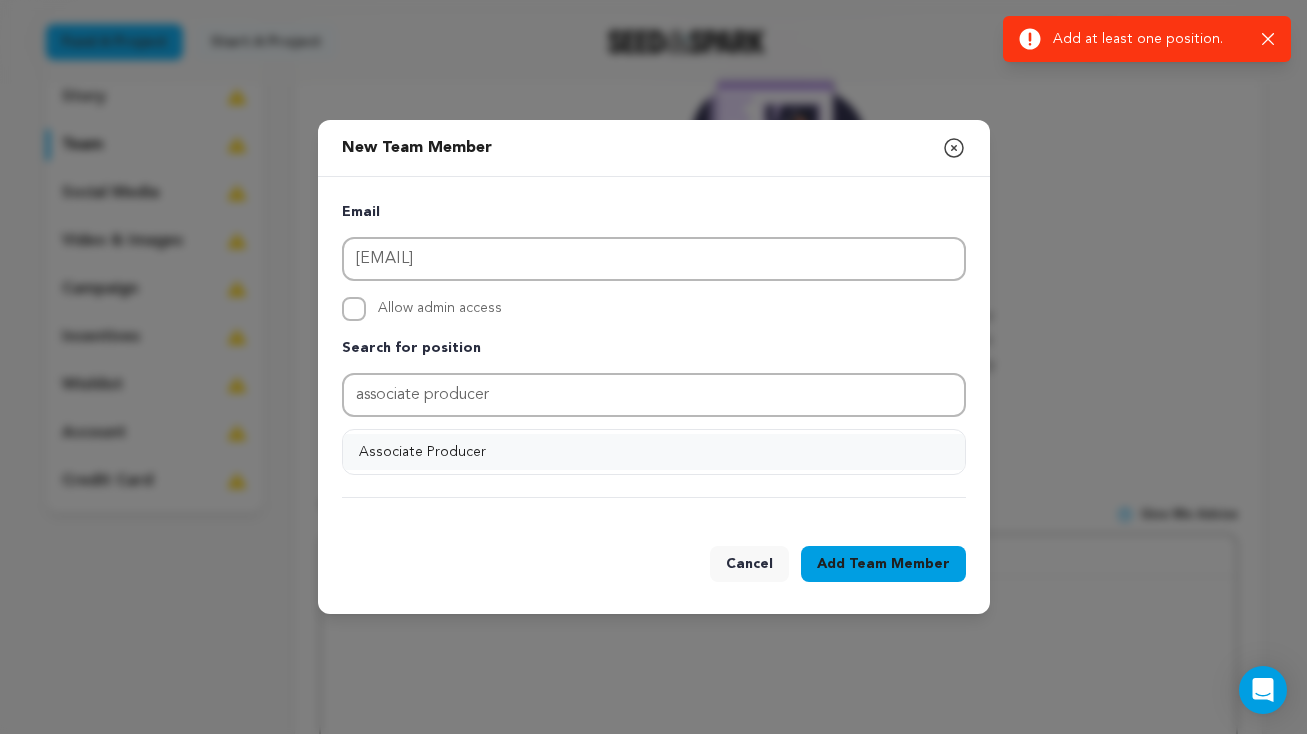 click on "Associate Producer" at bounding box center [654, 452] 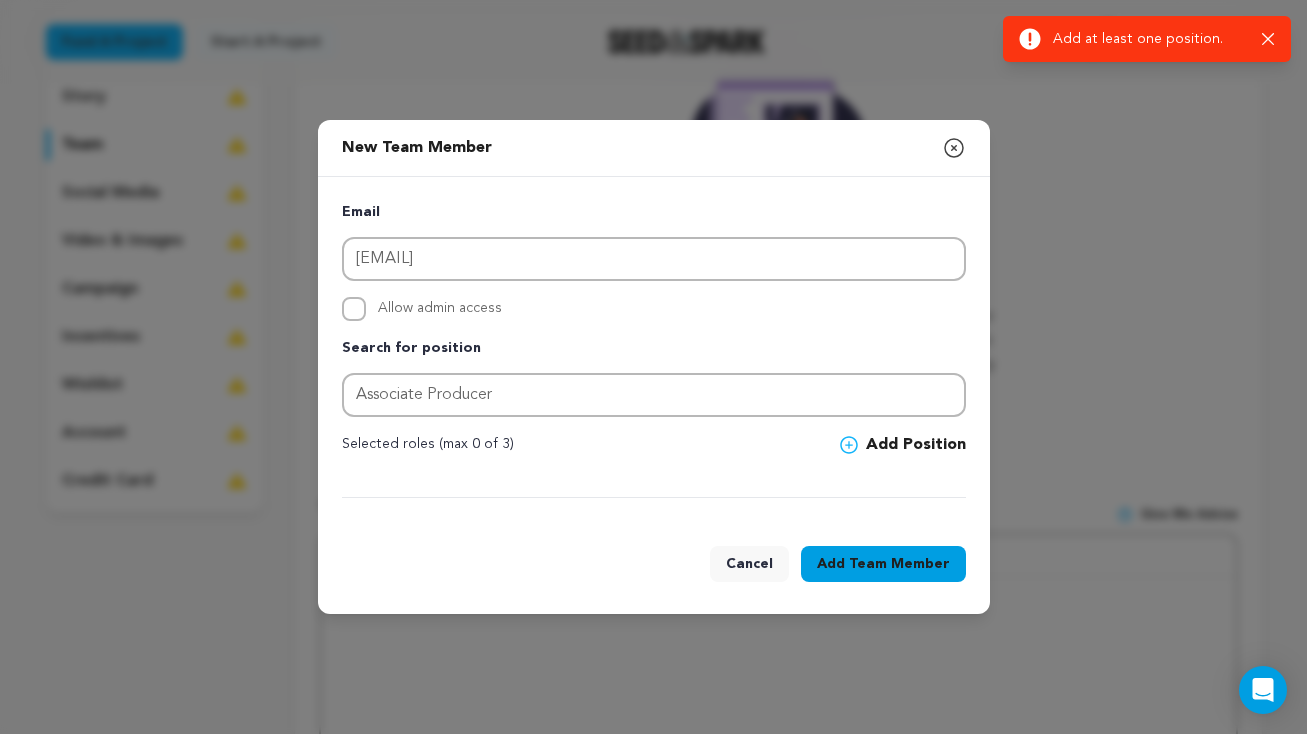 click on "Add  Team Member" at bounding box center [883, 564] 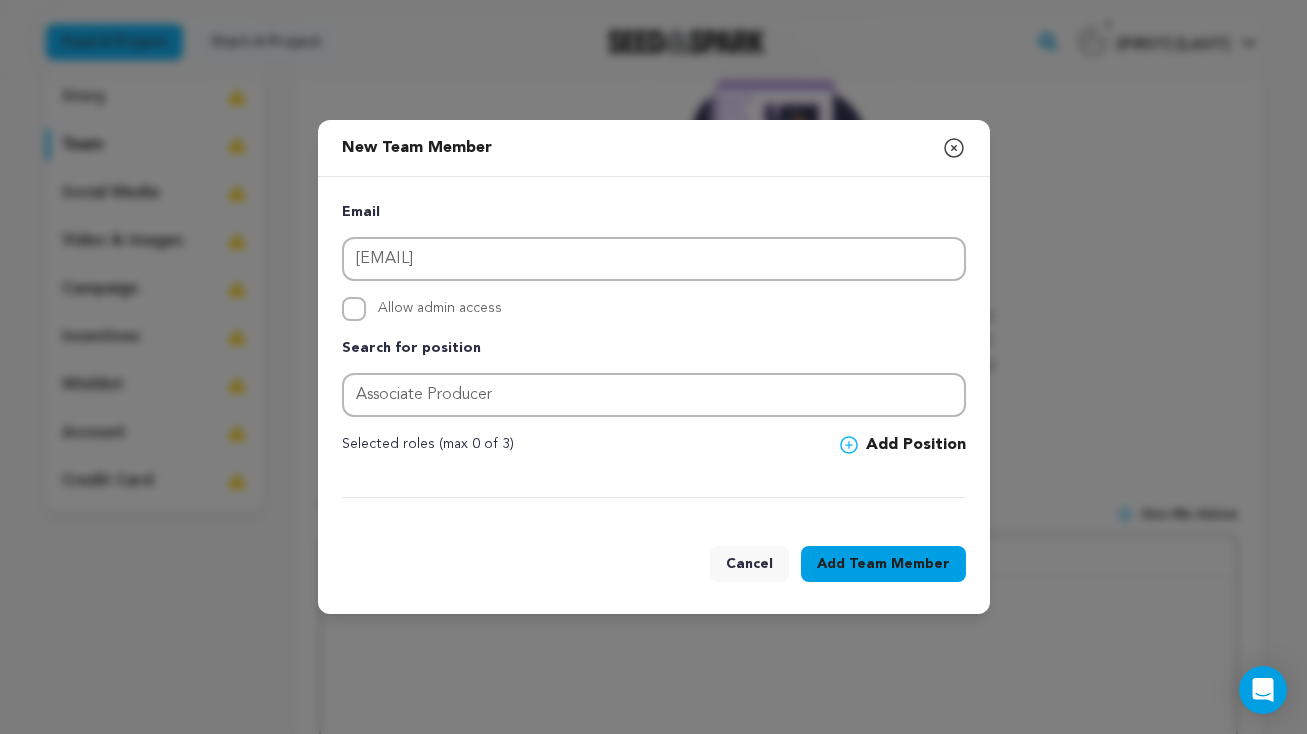 click on "Email
[EMAIL]
Allow admin access
Search for position
Associate Producer
Selected roles (max 0 of 3)" at bounding box center [654, 349] 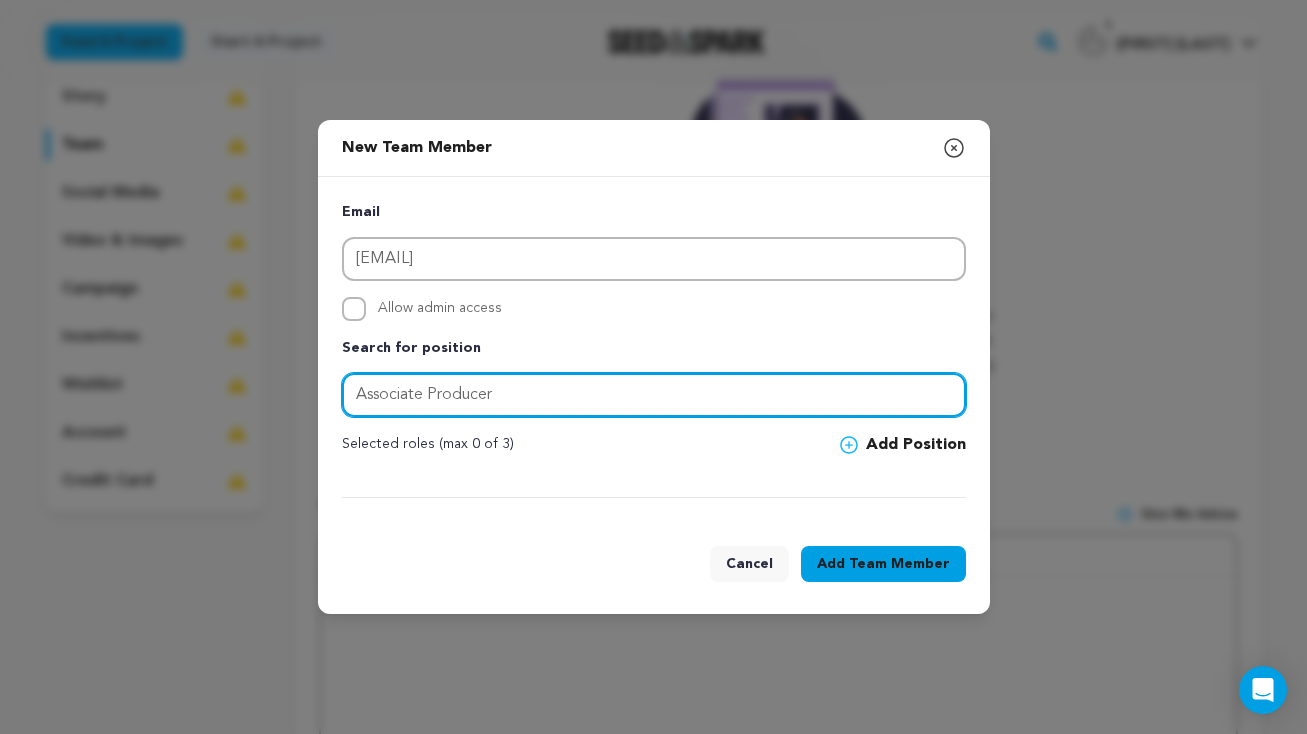 click on "Associate Producer" at bounding box center (654, 395) 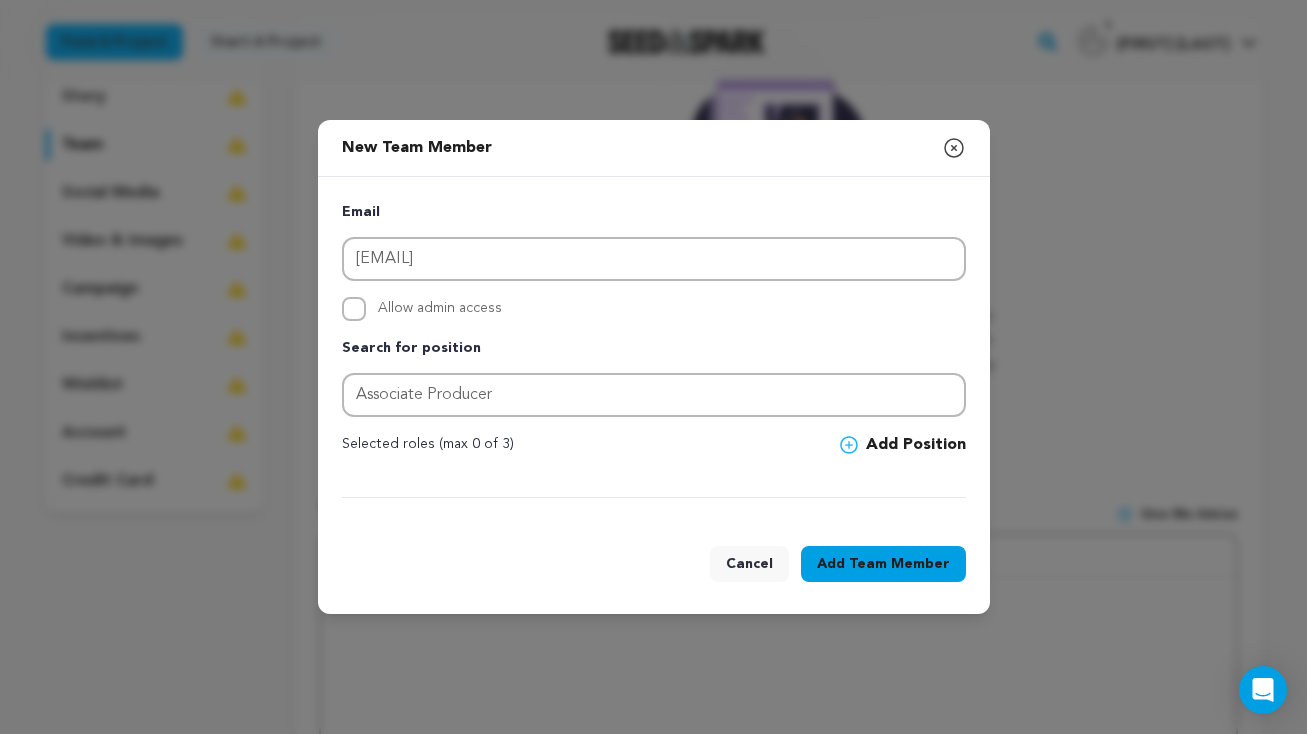 click on "Add Position" at bounding box center (903, 445) 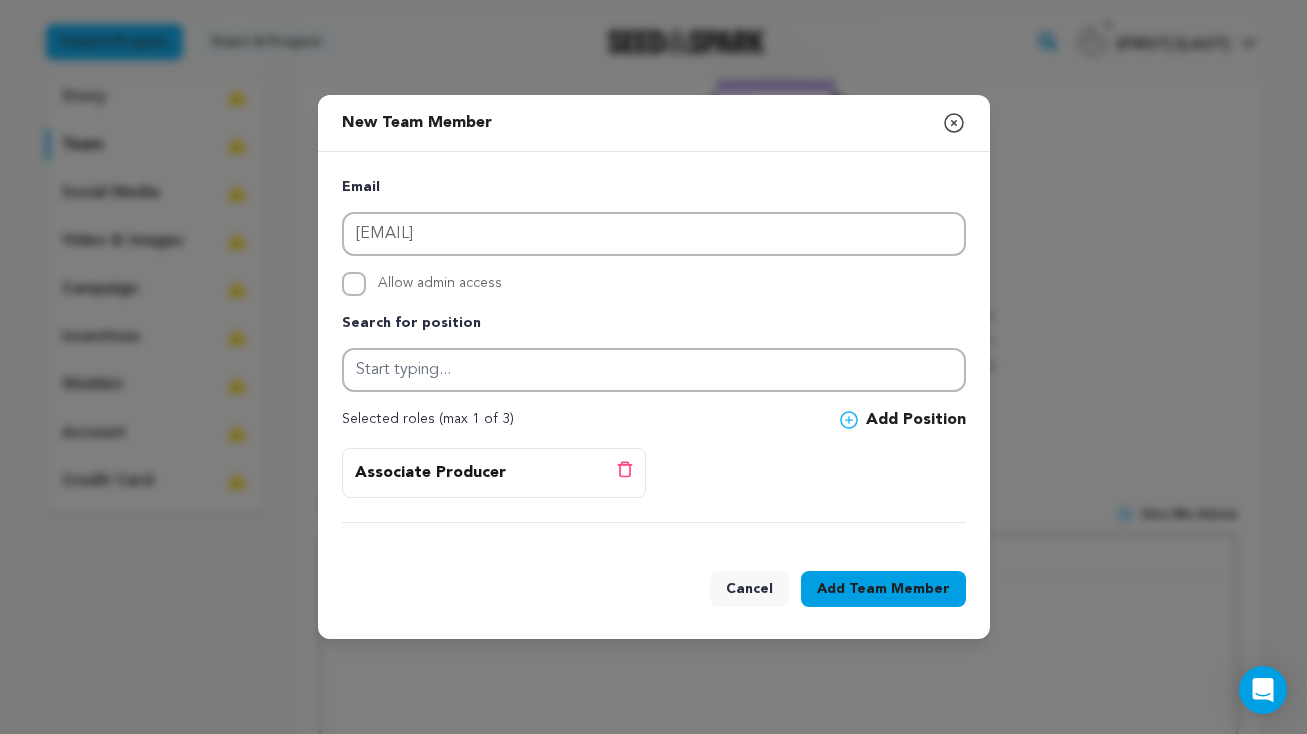 click on "Associate Producer
Delete position" at bounding box center (654, 485) 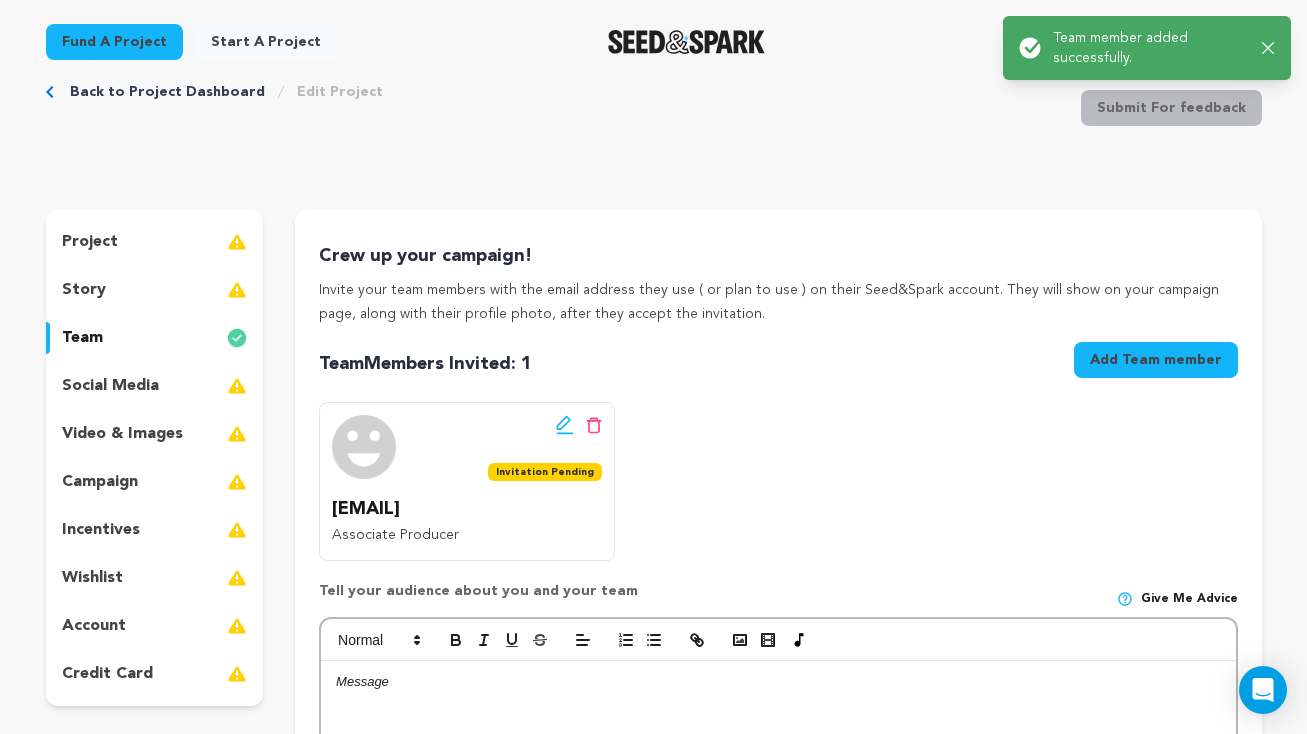 scroll, scrollTop: 0, scrollLeft: 0, axis: both 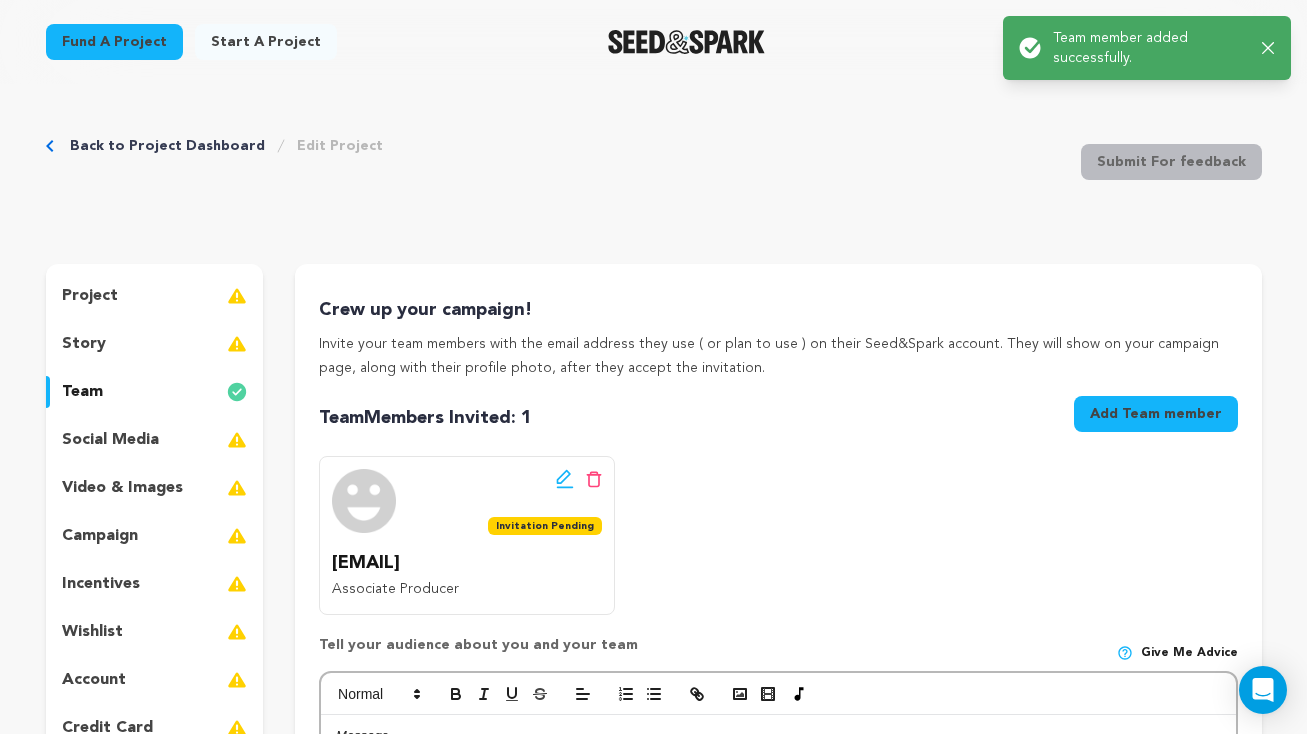 click on "Add Team member" at bounding box center (1156, 414) 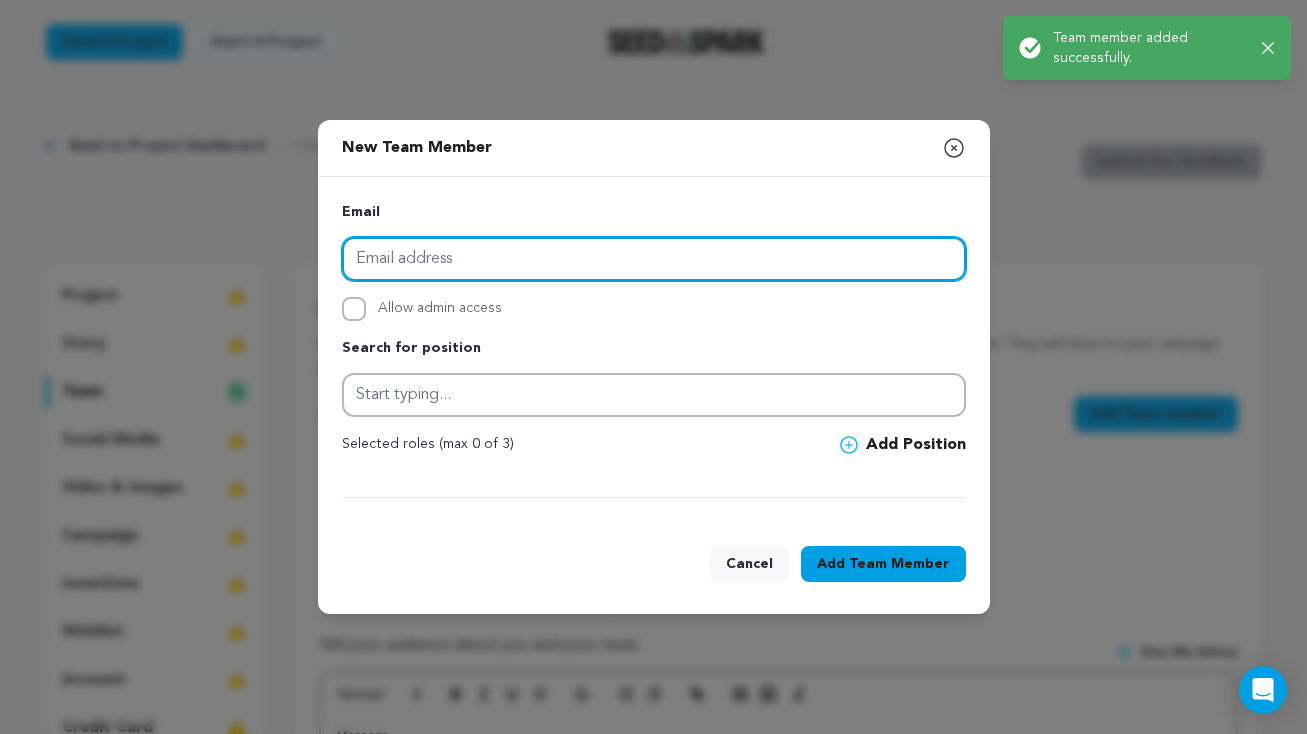 click at bounding box center (654, 259) 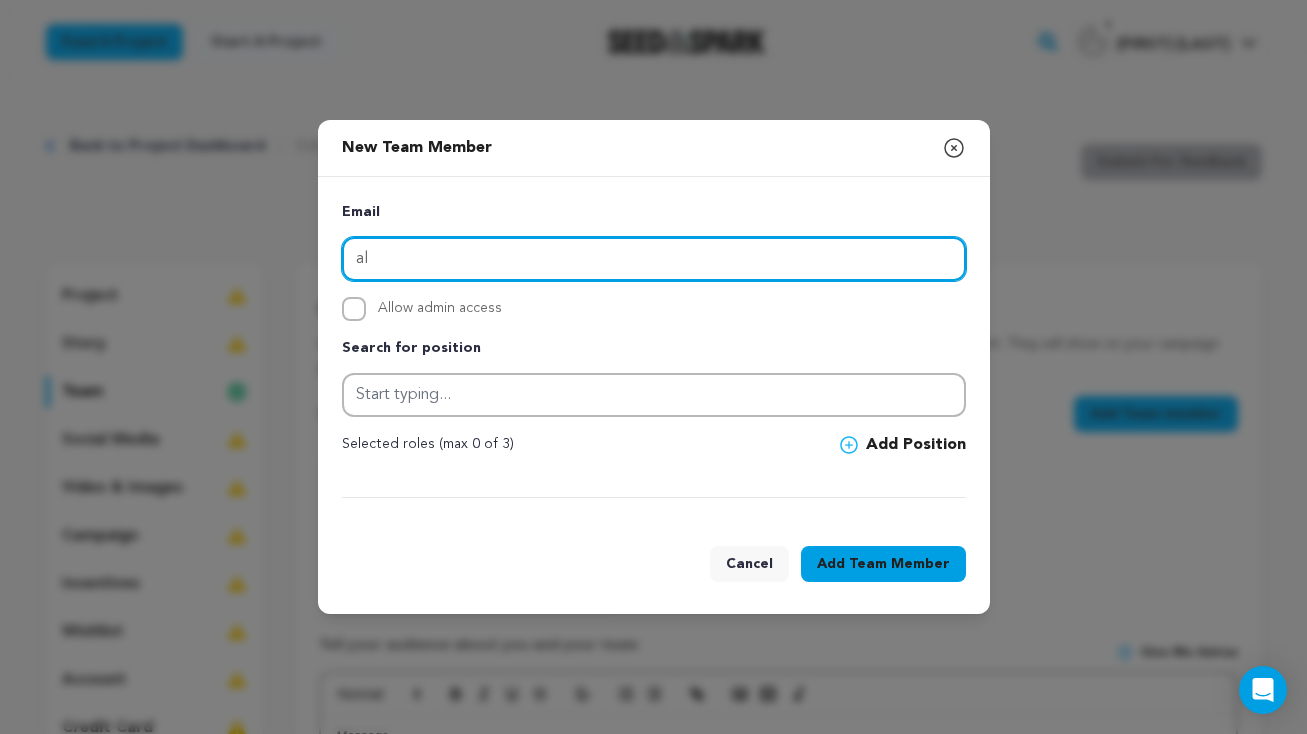 type on "a" 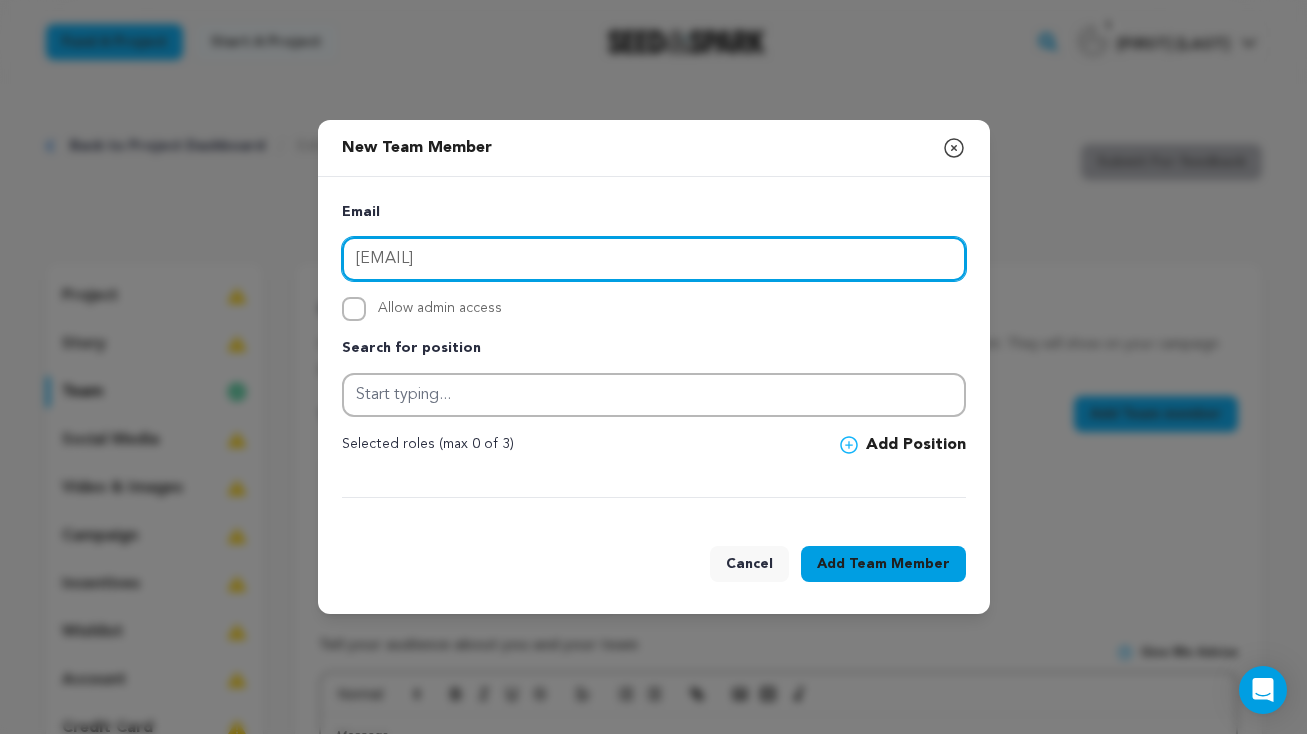 type on "[EMAIL]" 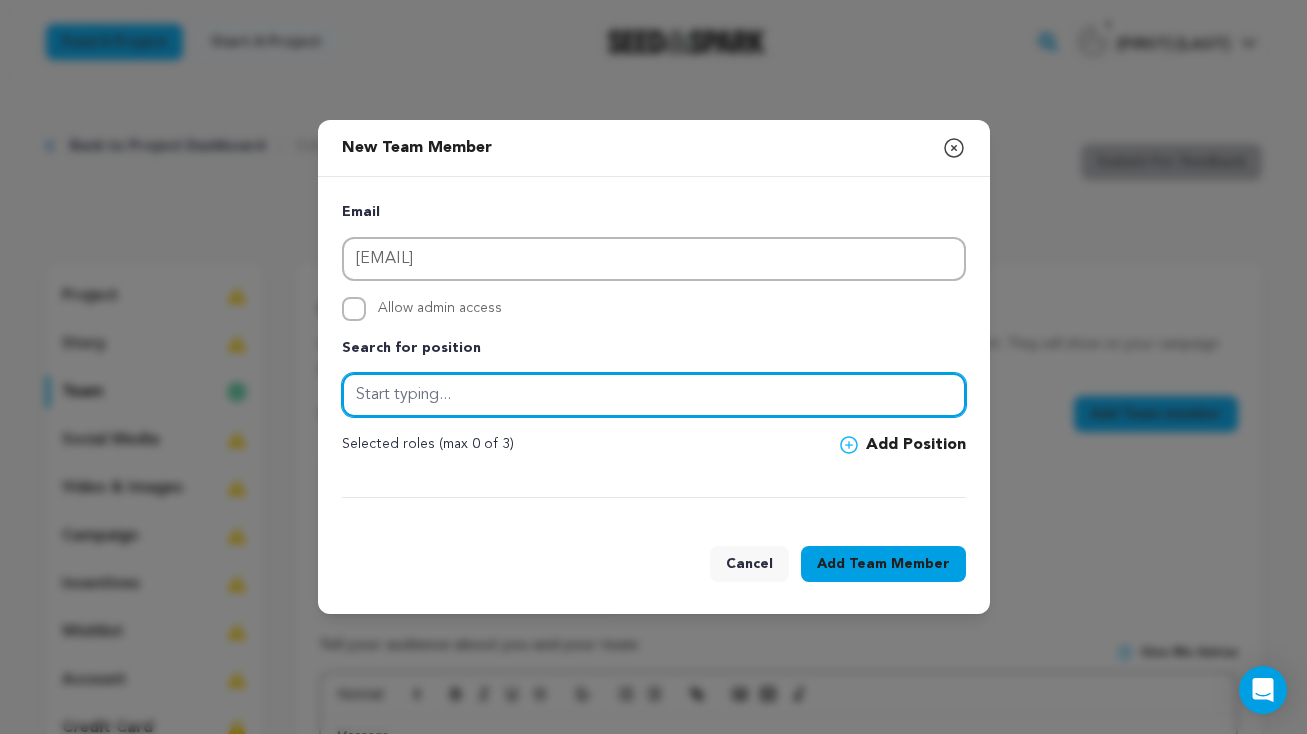 click at bounding box center (654, 395) 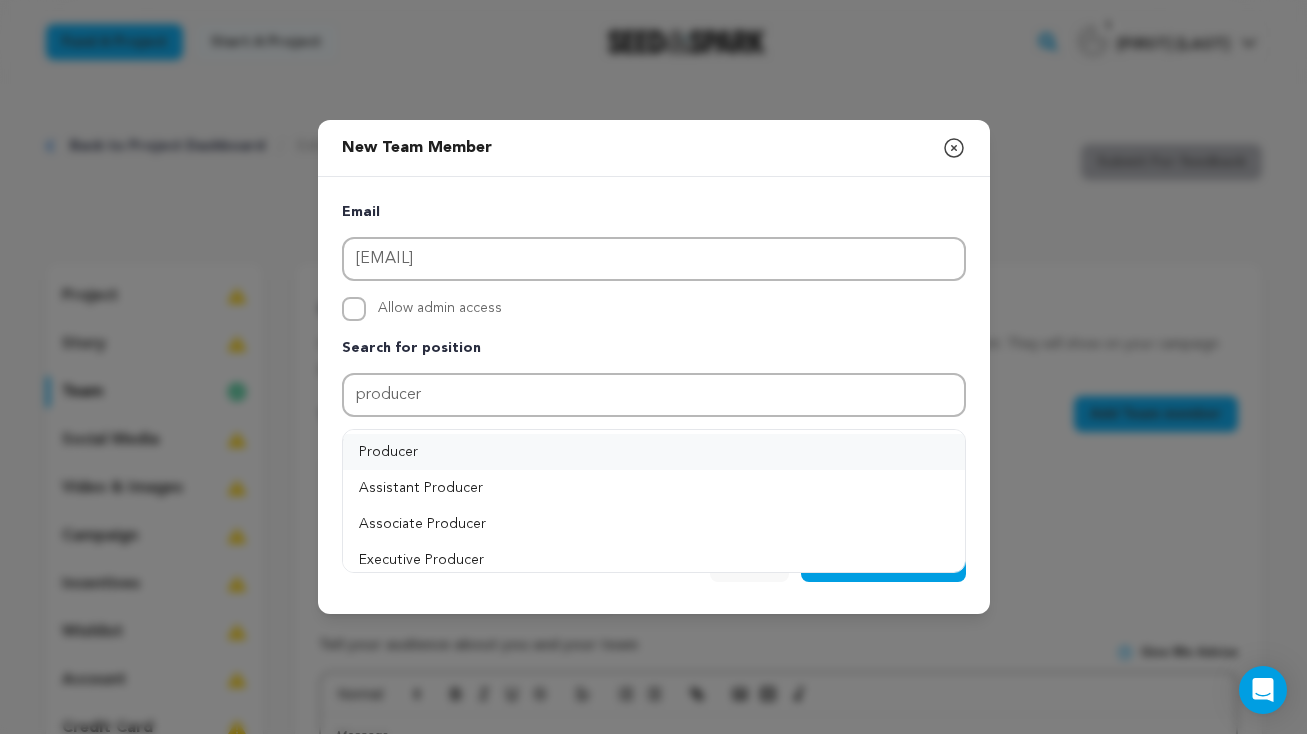 click on "Producer" at bounding box center (654, 452) 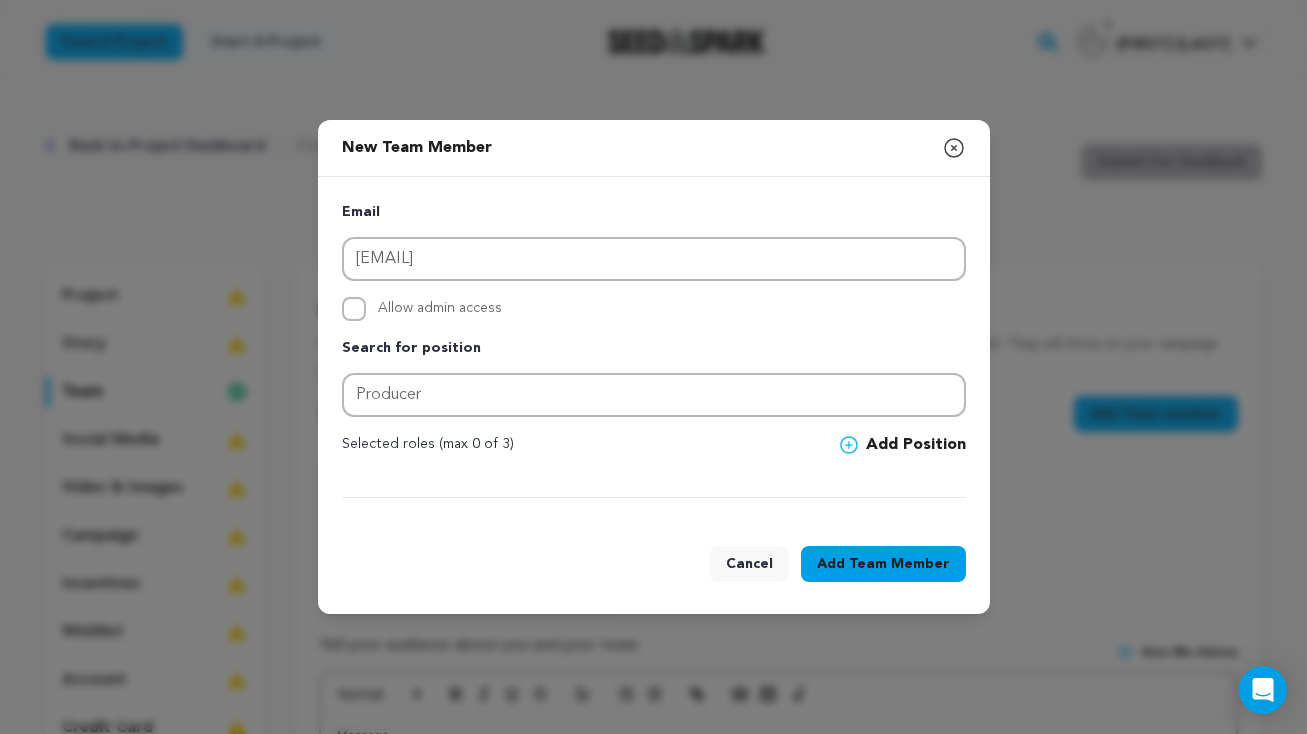 click at bounding box center (853, 445) 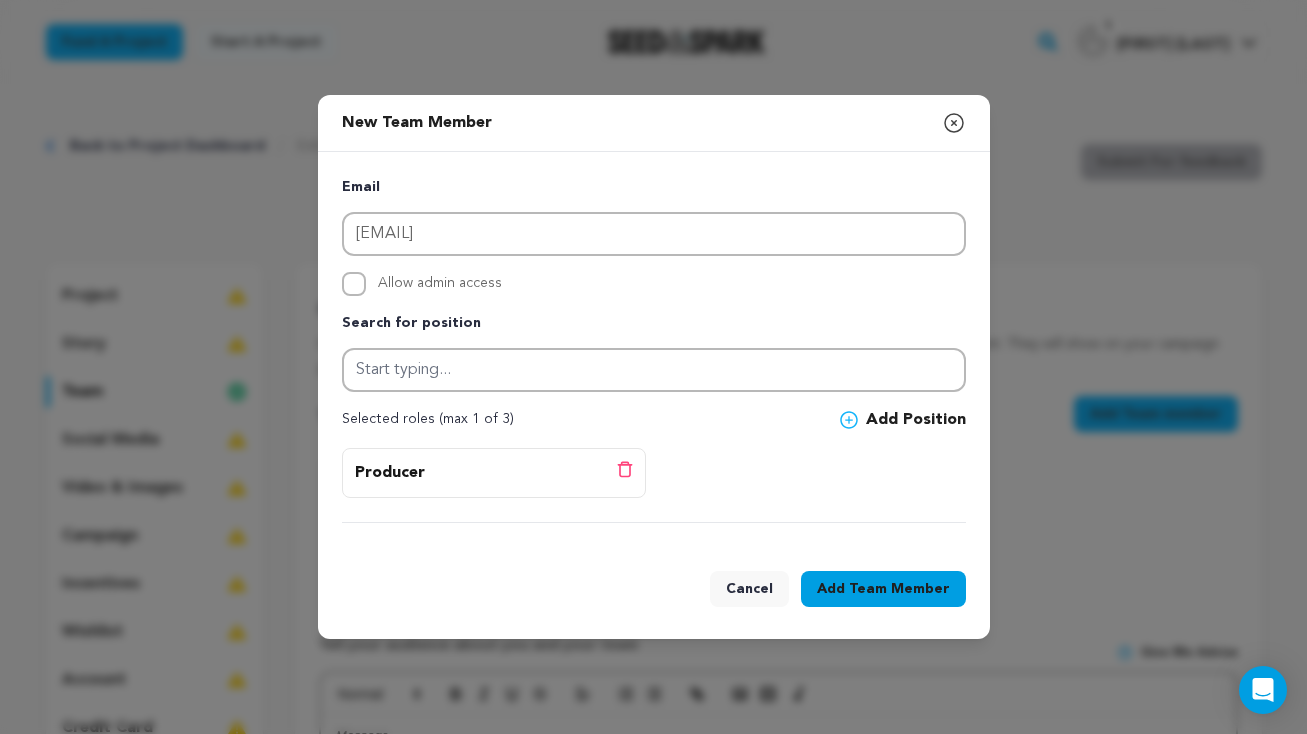 click on "Team Member" at bounding box center (899, 589) 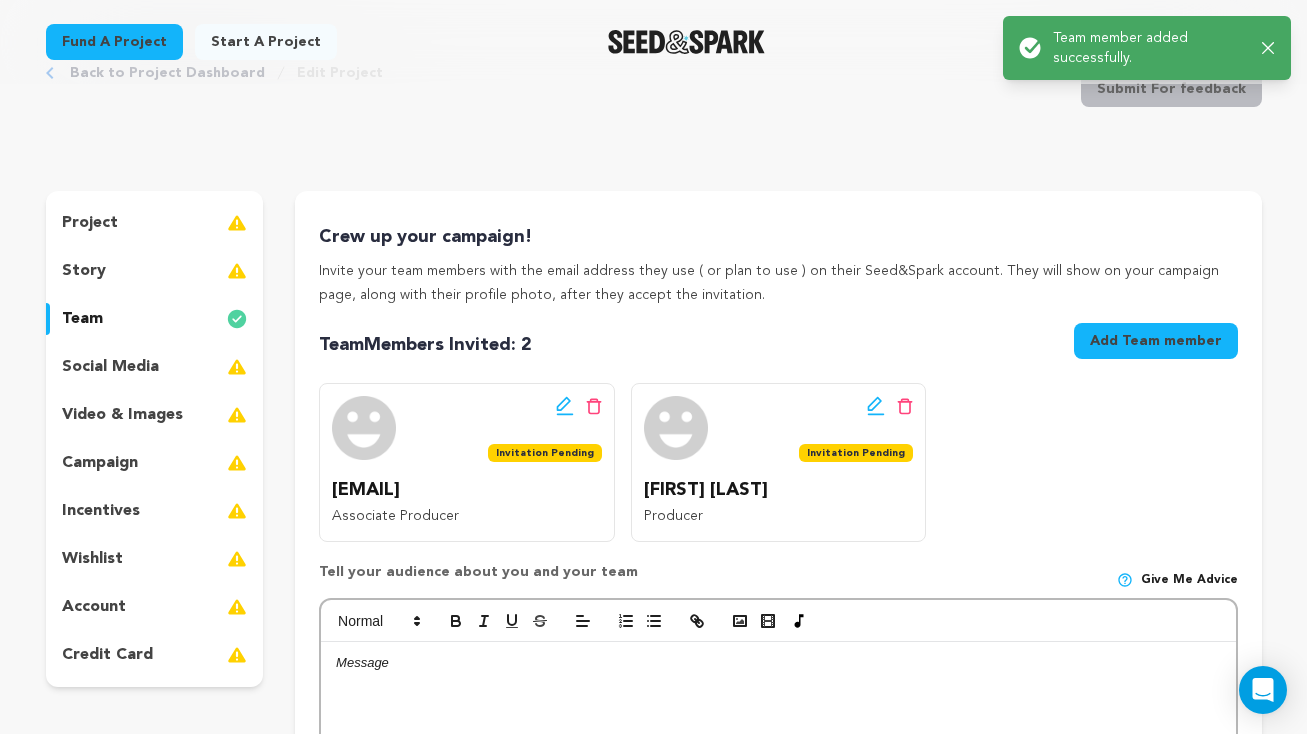 scroll, scrollTop: 0, scrollLeft: 0, axis: both 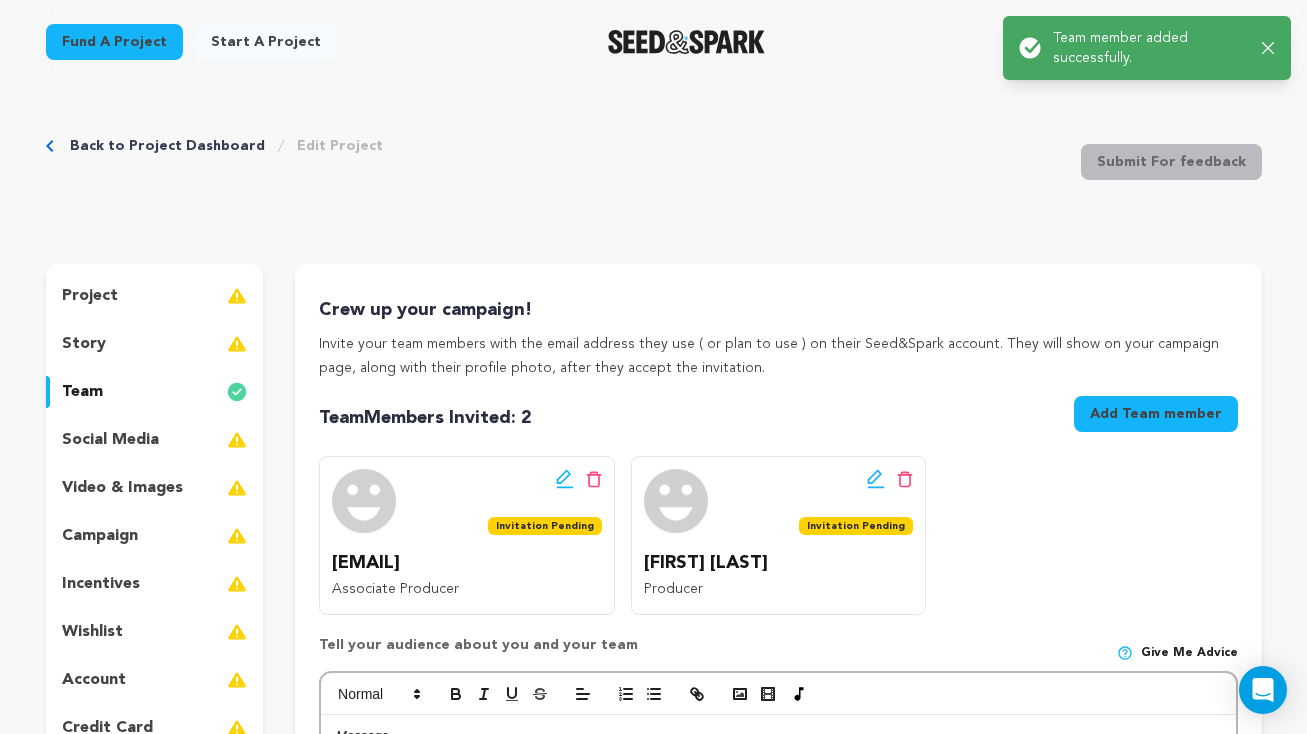 click on "Add Team member" at bounding box center [1156, 414] 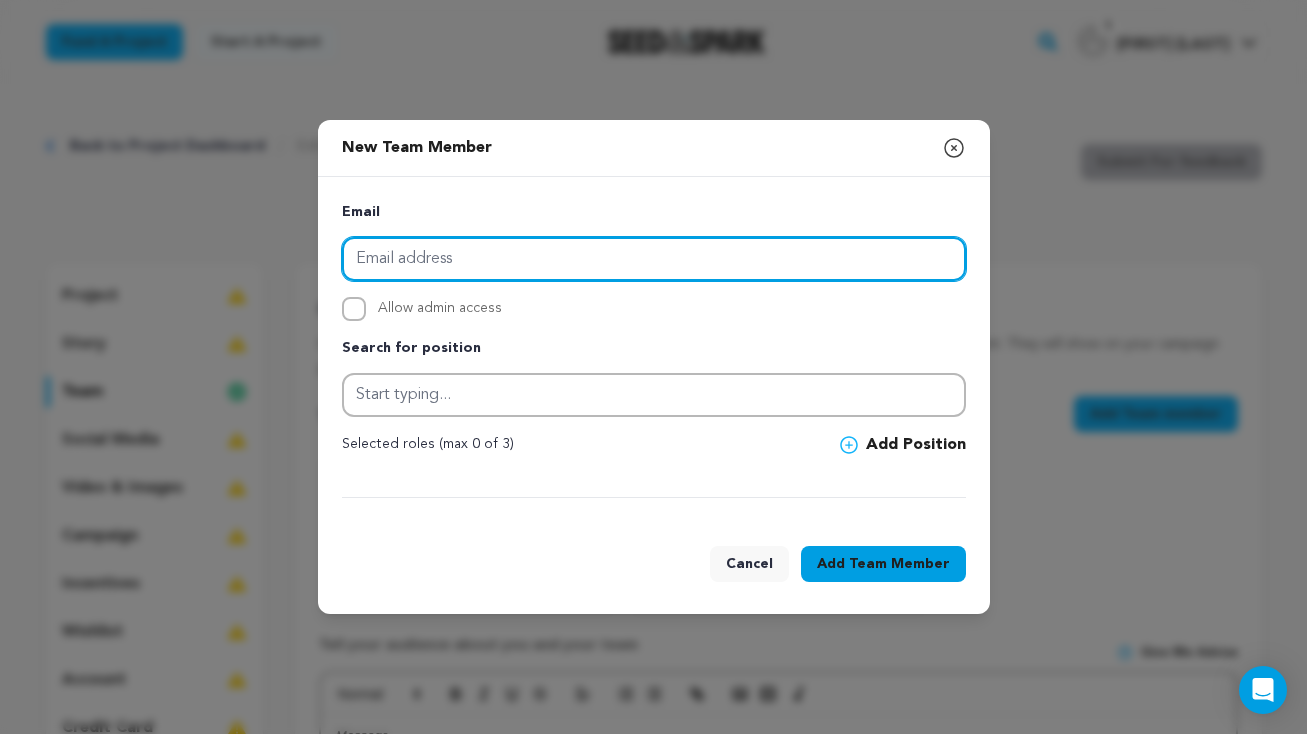 click at bounding box center (654, 259) 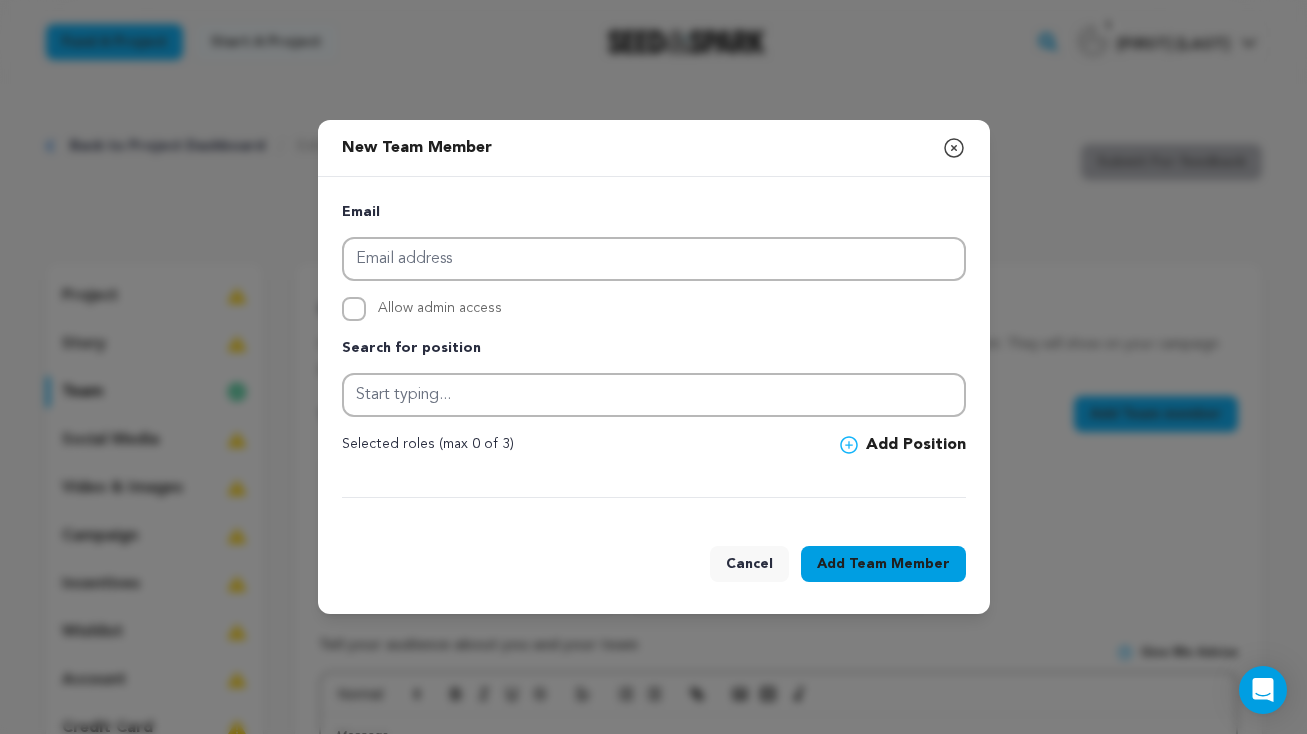 click 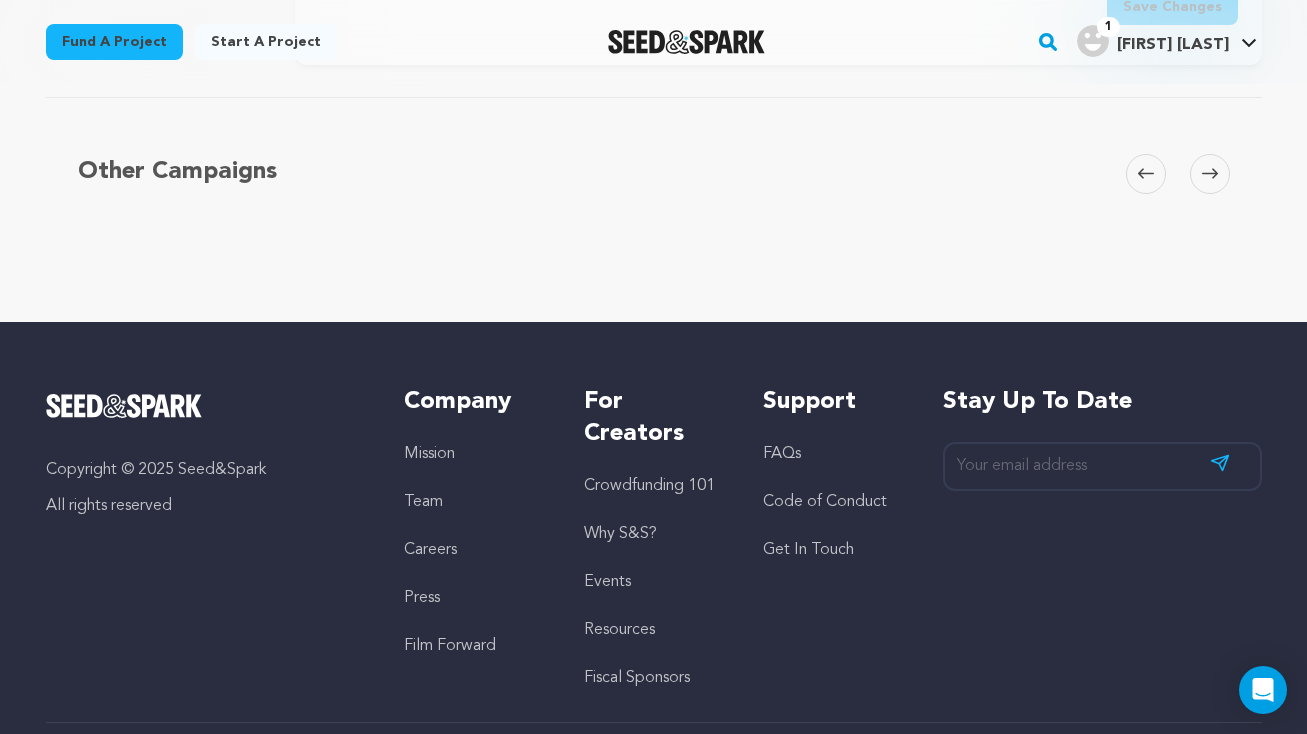 scroll, scrollTop: 0, scrollLeft: 0, axis: both 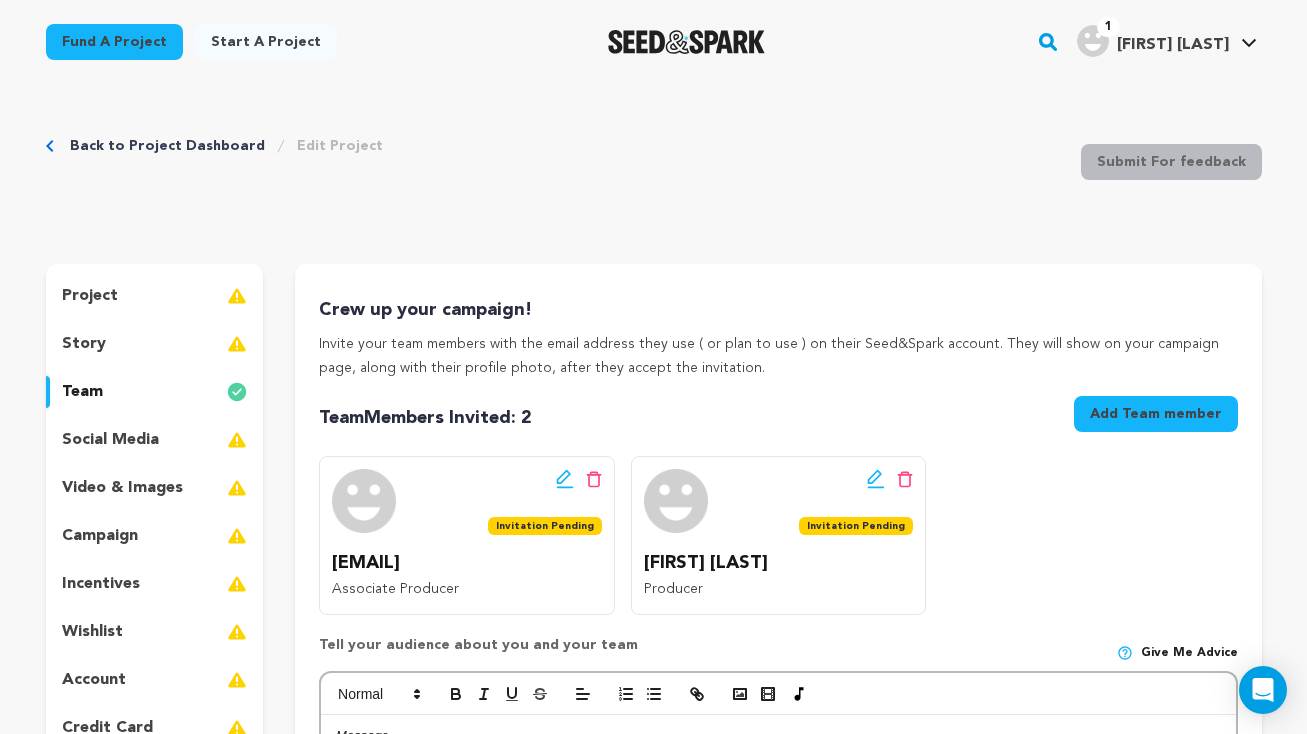 click on "Add Team member" at bounding box center [1156, 414] 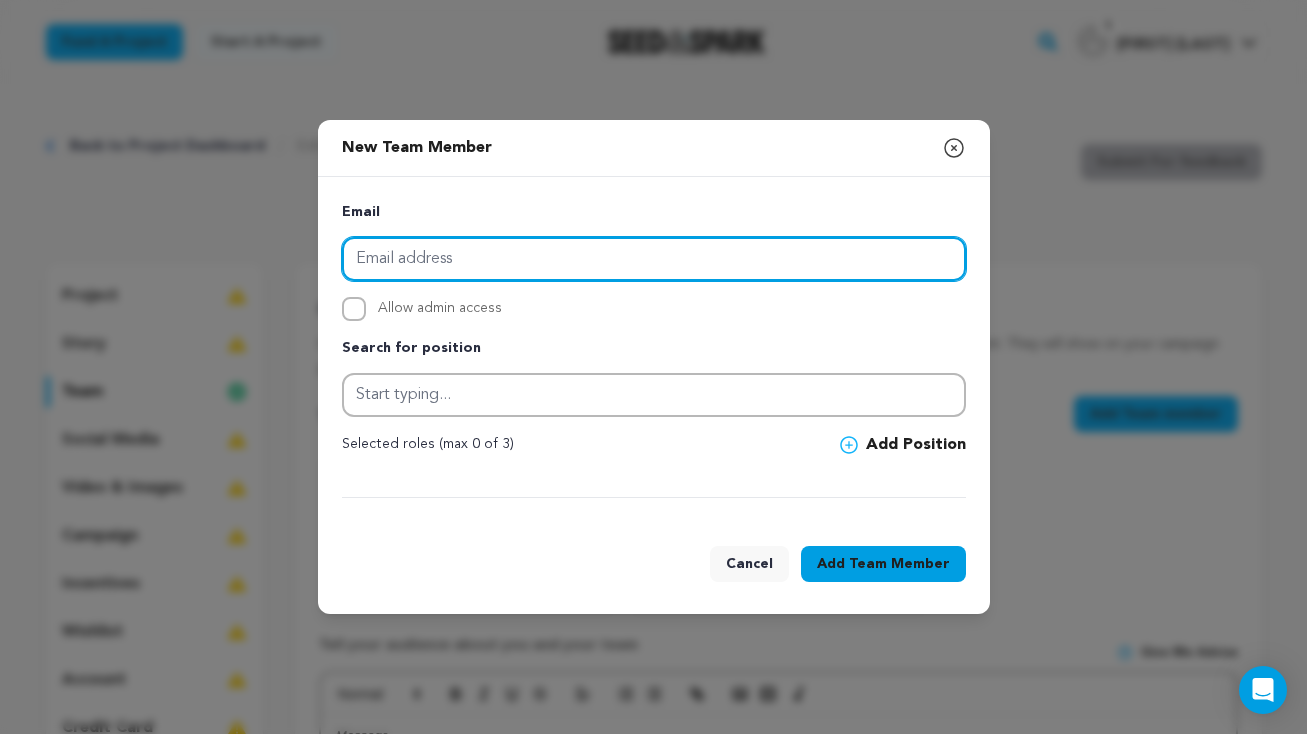 click at bounding box center (654, 259) 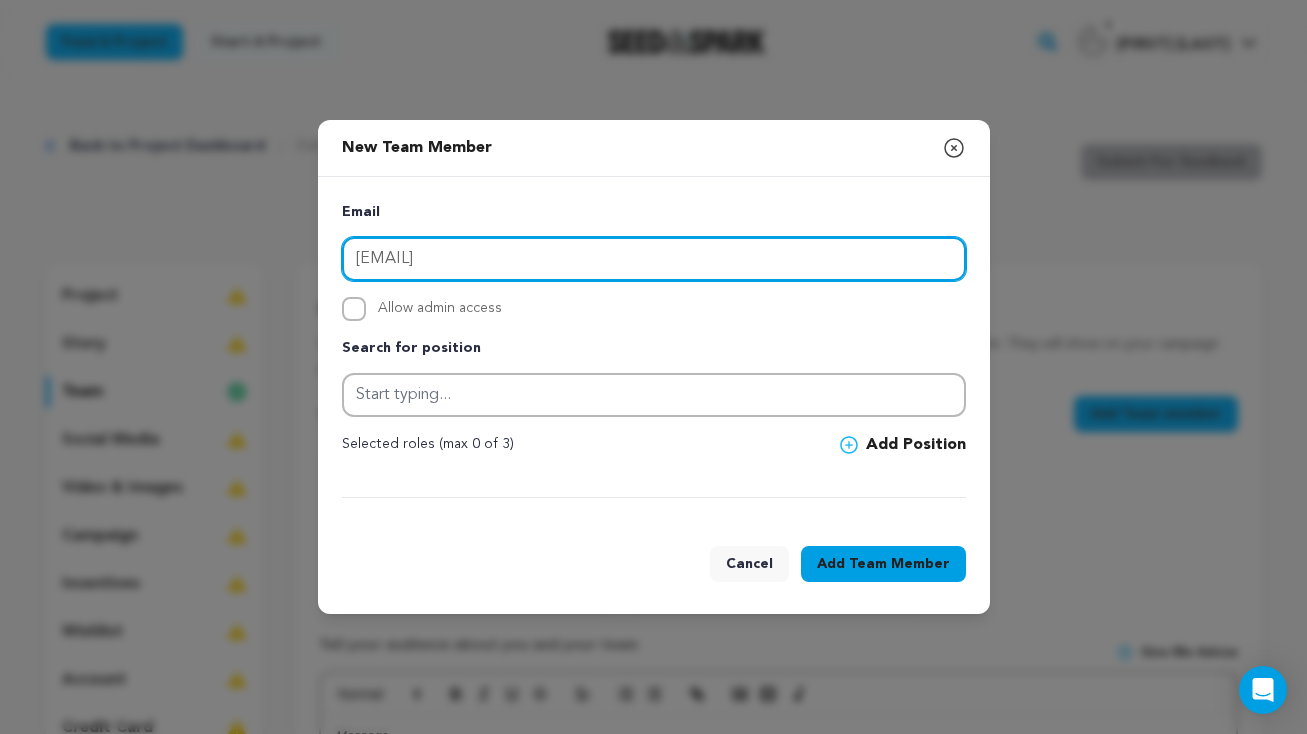 type on "[EMAIL]" 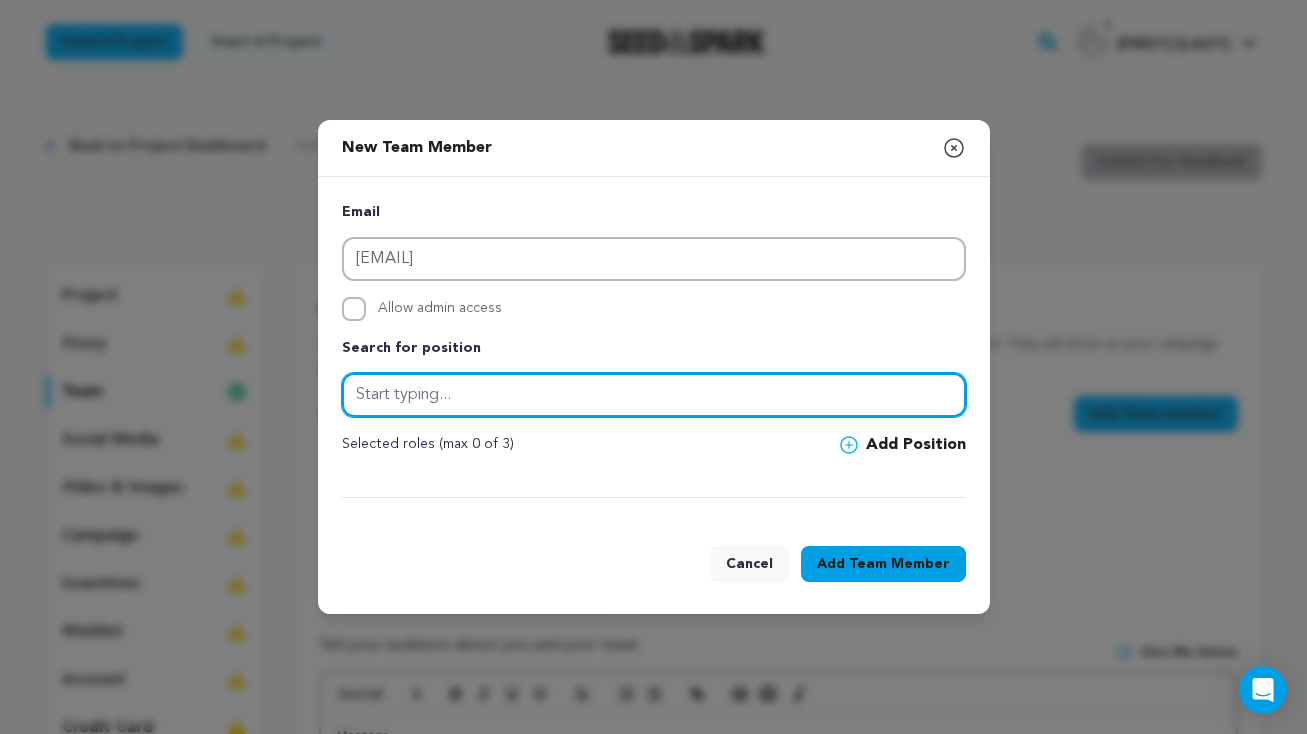 click at bounding box center [654, 395] 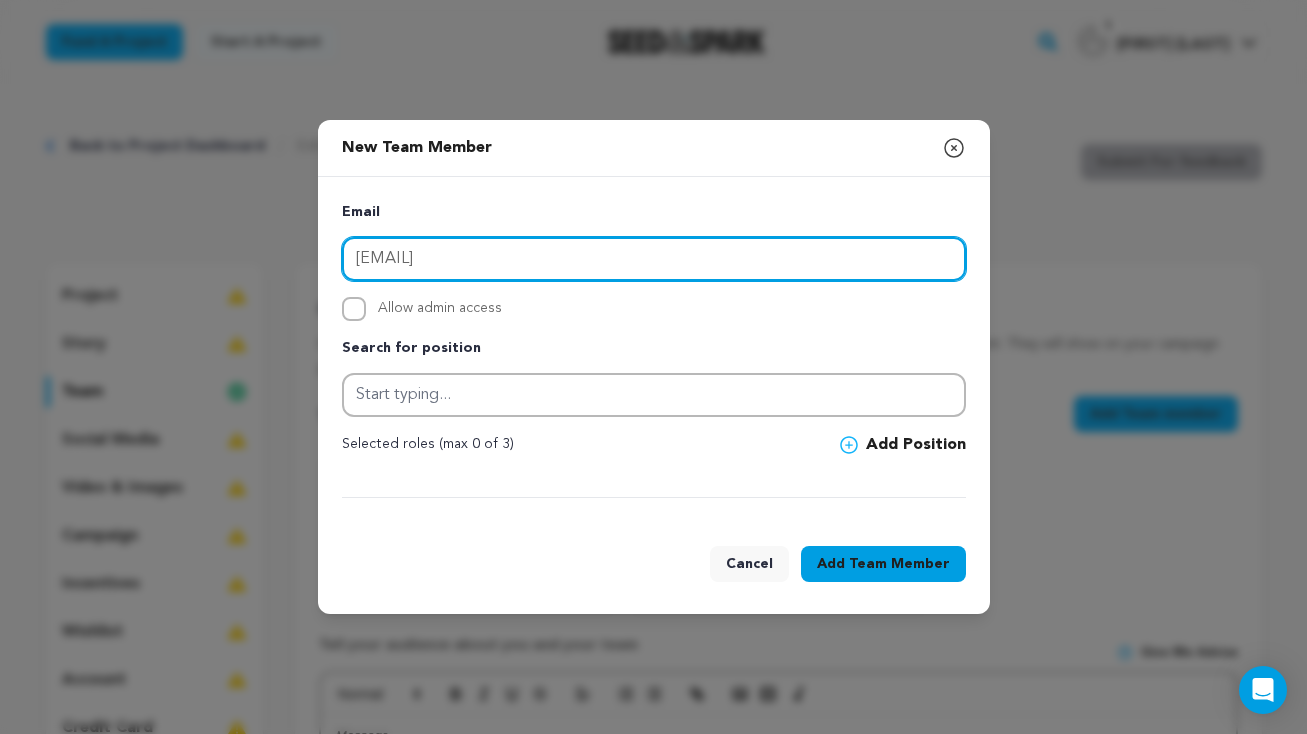 click on "[EMAIL]" at bounding box center [654, 259] 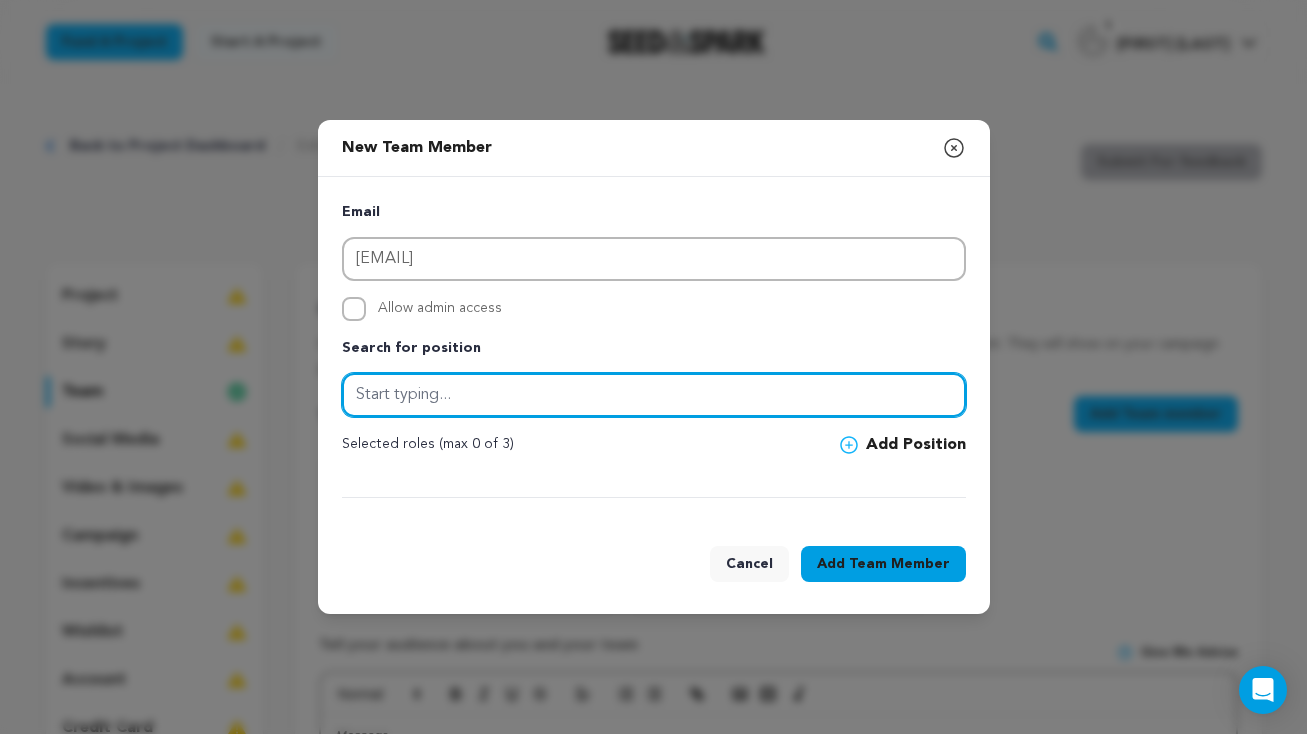 click at bounding box center (654, 395) 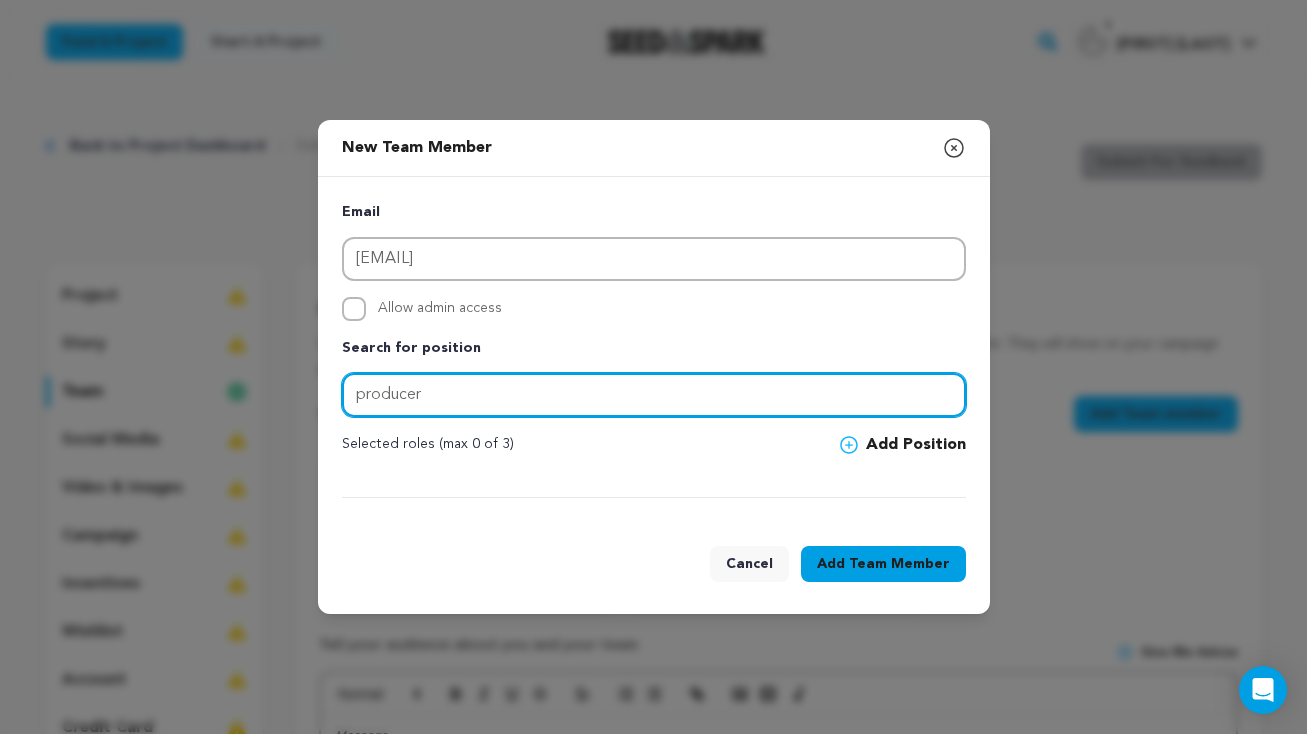 type on "producer" 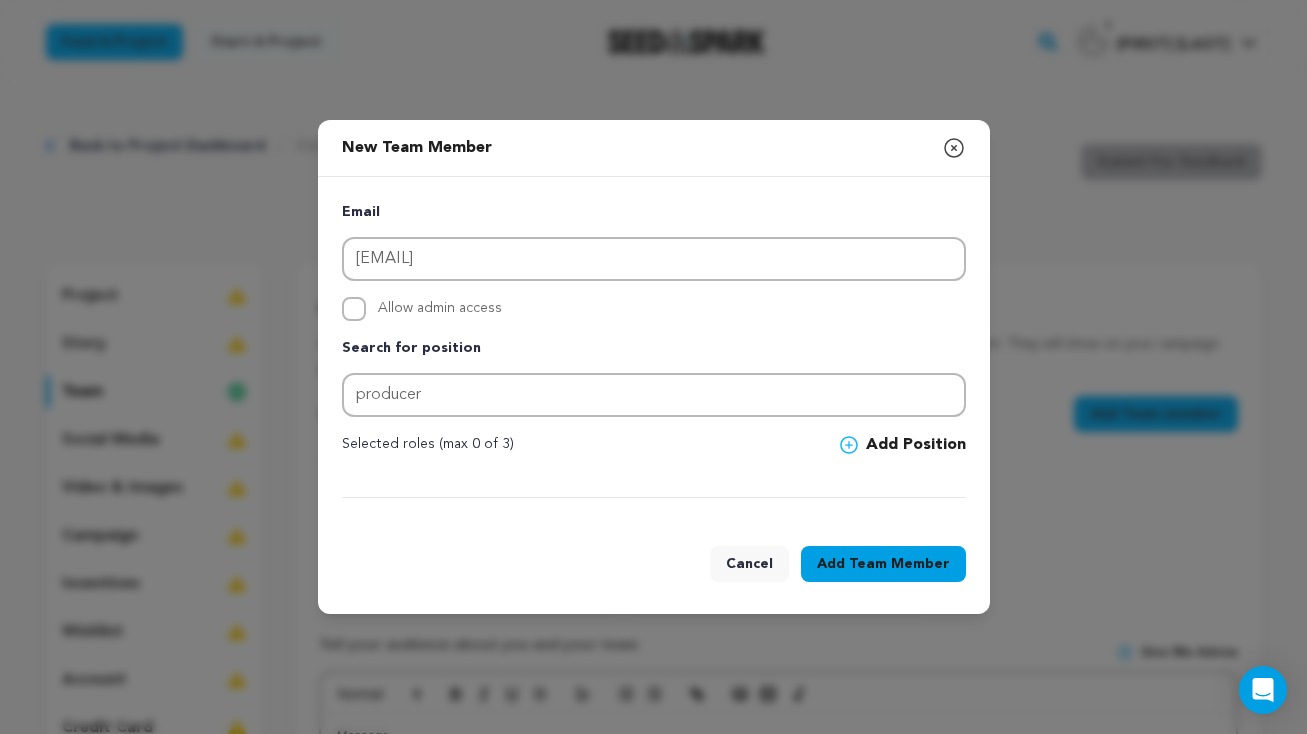 click on "Add Position" at bounding box center [903, 445] 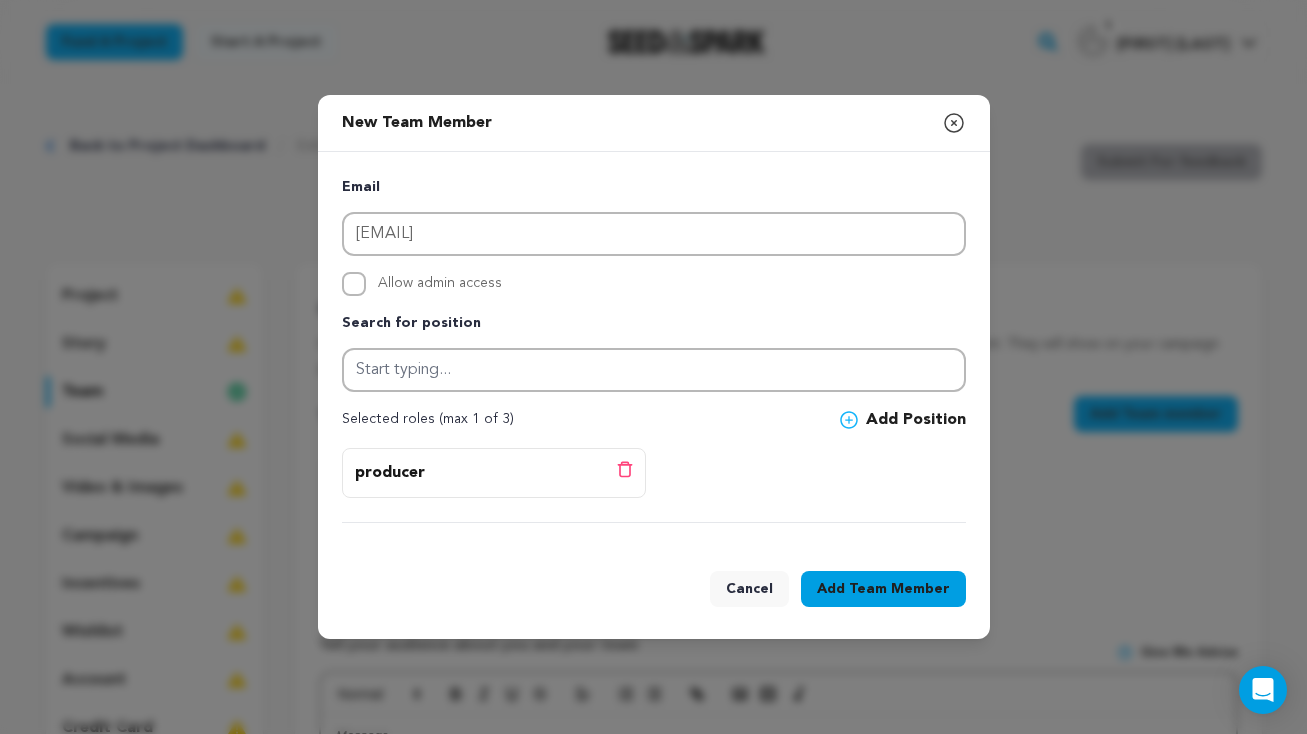 click on "producer
Delete position" at bounding box center (494, 473) 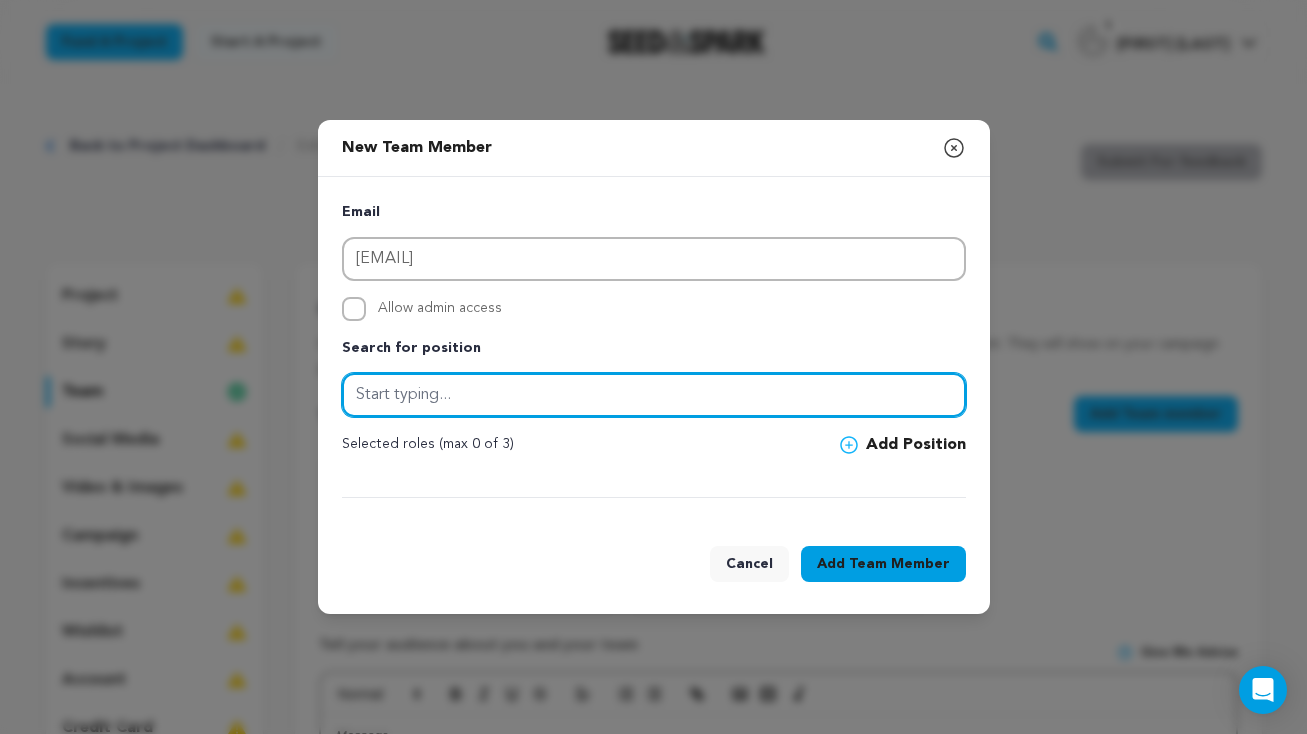 click at bounding box center [654, 395] 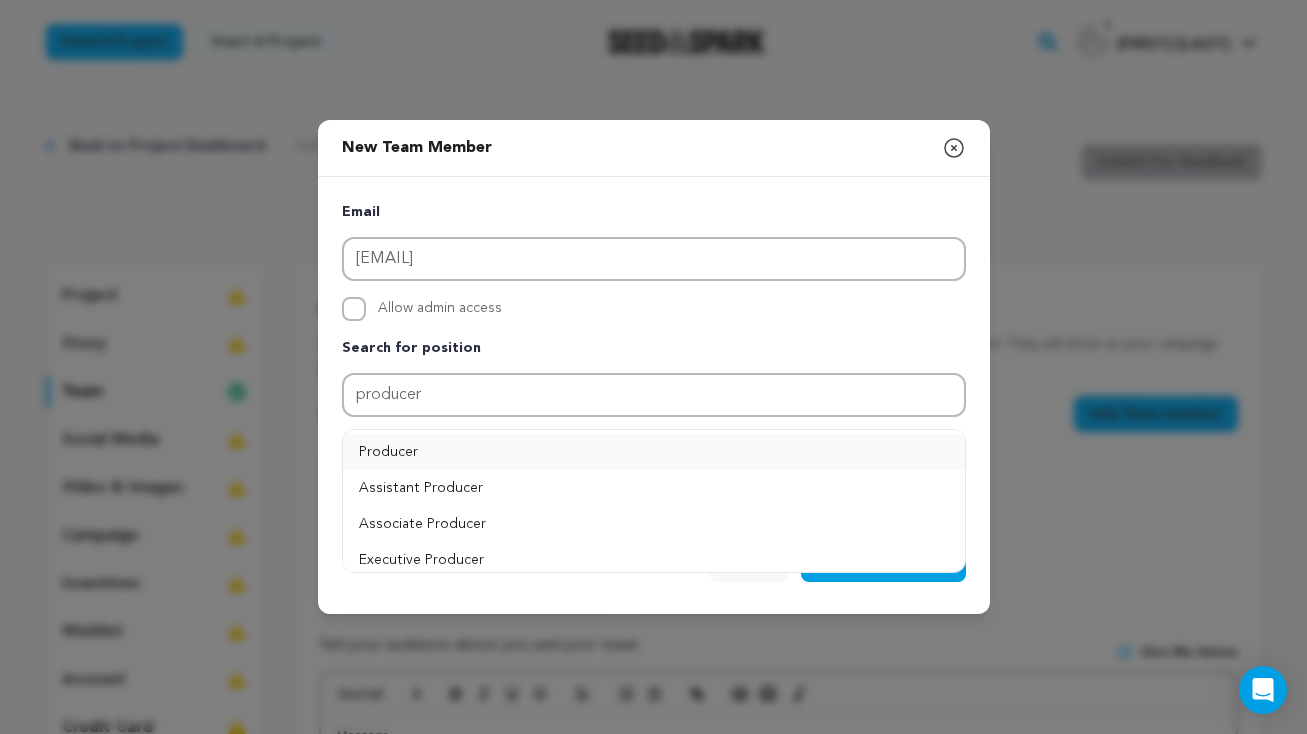 click on "Producer" at bounding box center [654, 452] 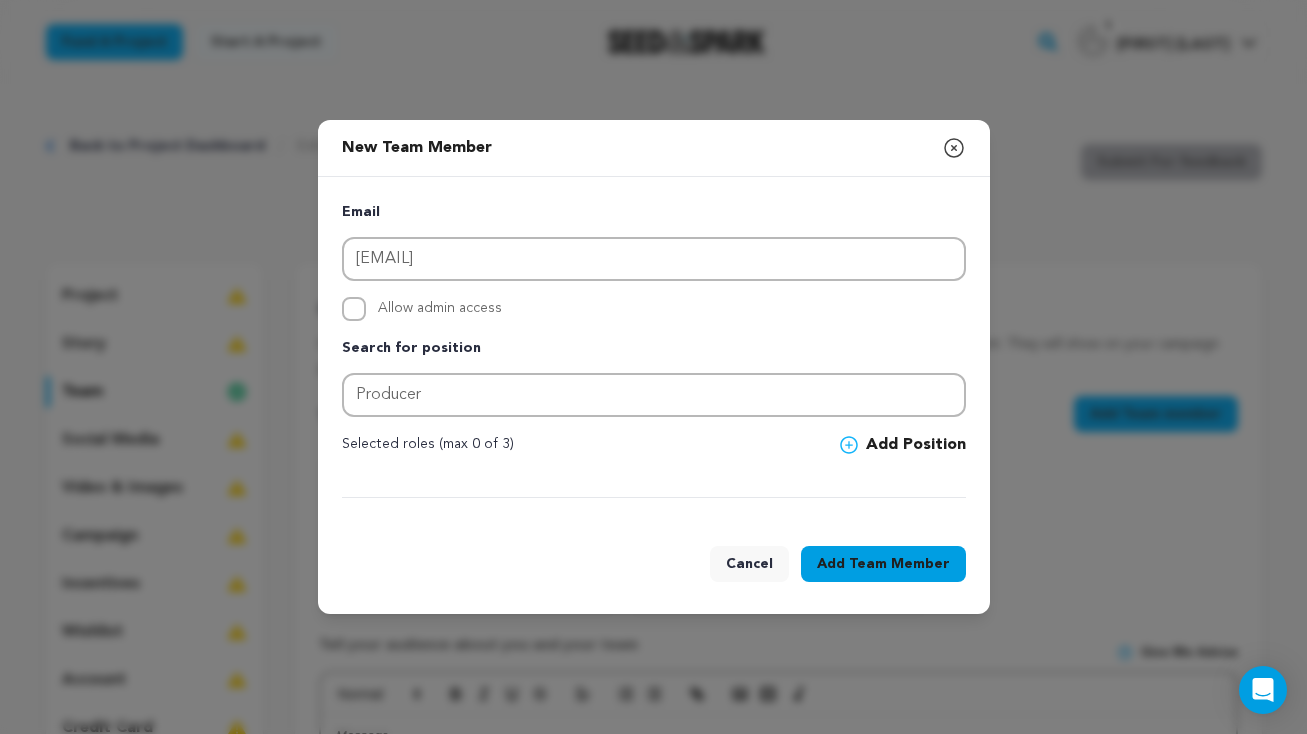 click on "Add Position" at bounding box center (903, 445) 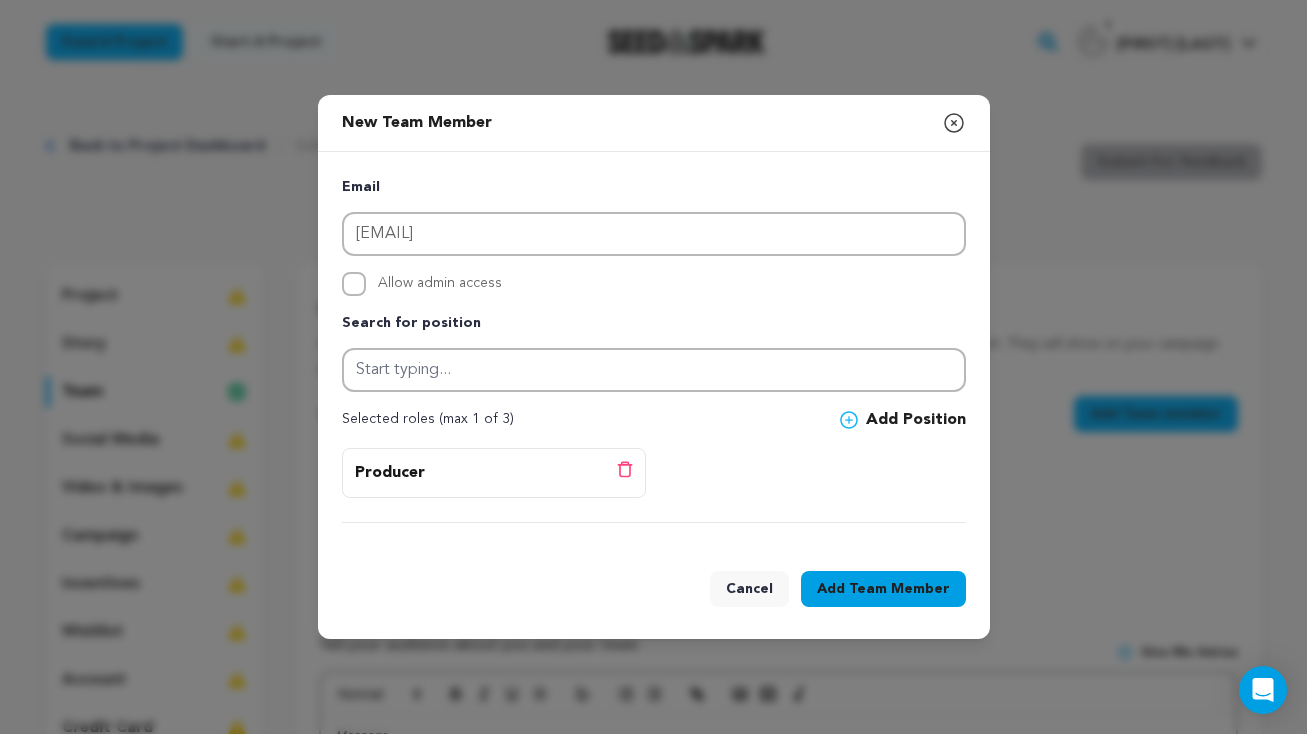click on "Team Member" at bounding box center [899, 589] 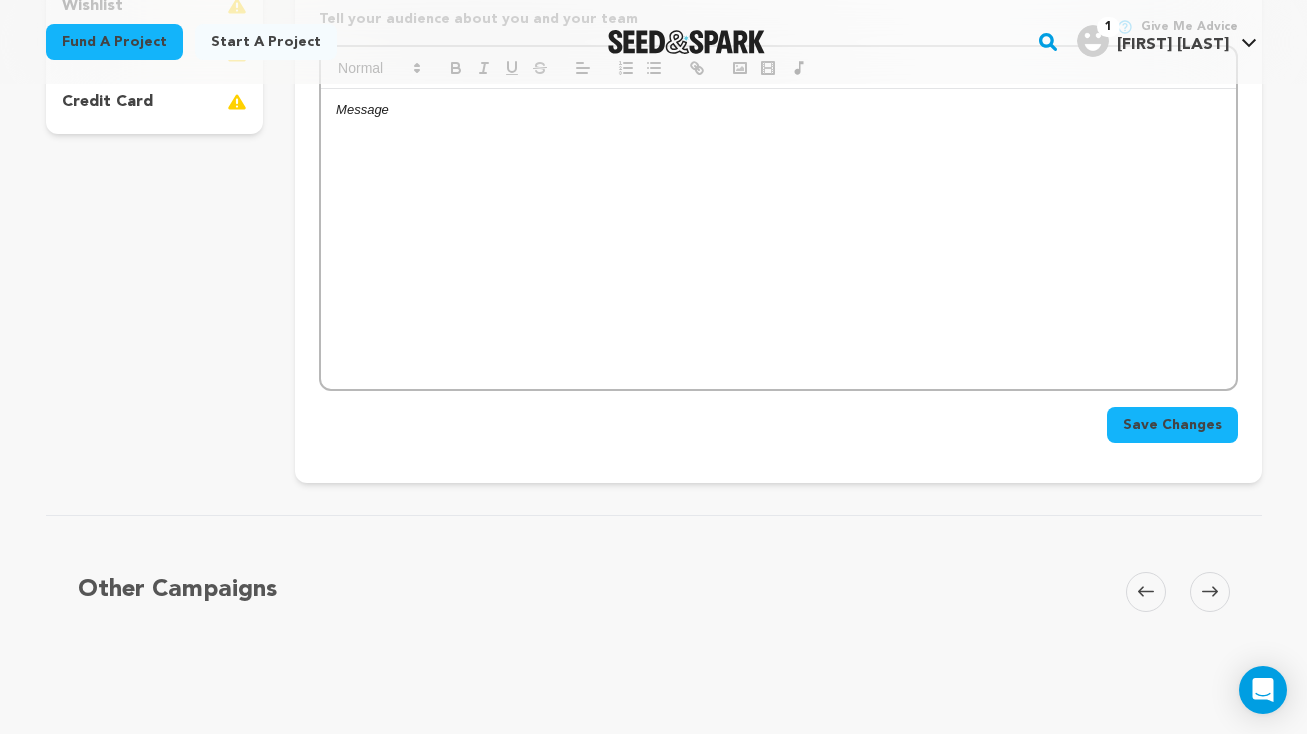 scroll, scrollTop: 157, scrollLeft: 0, axis: vertical 